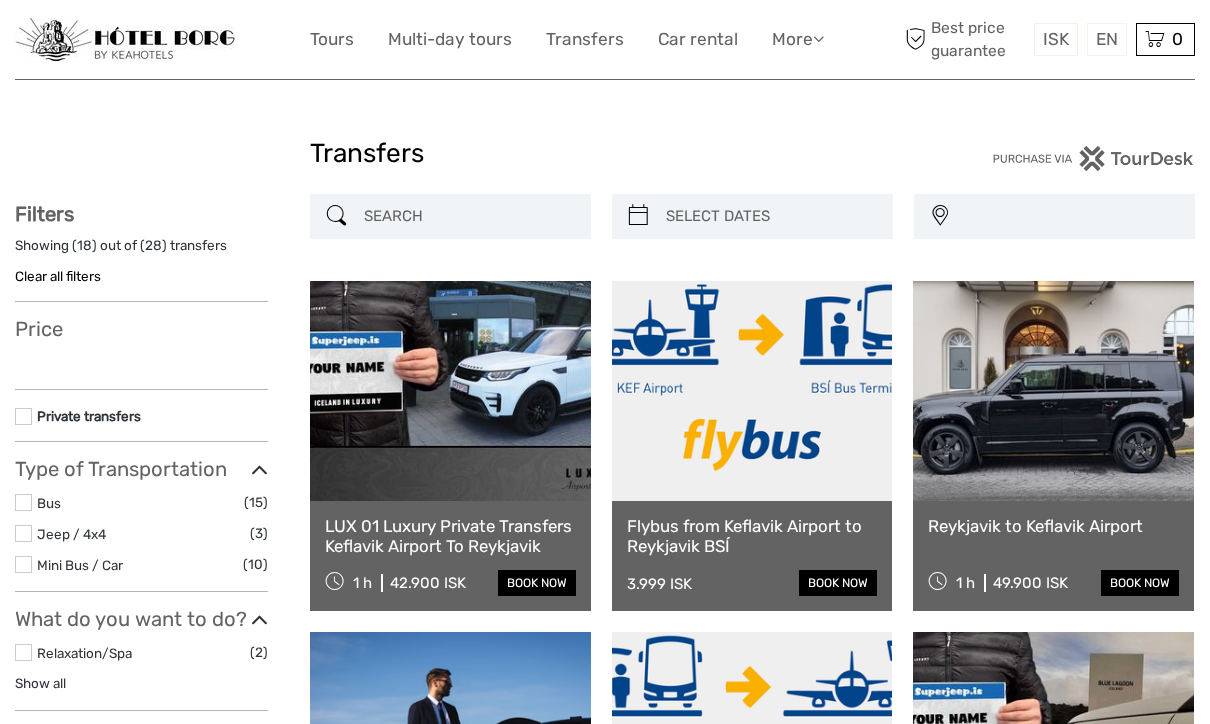 select 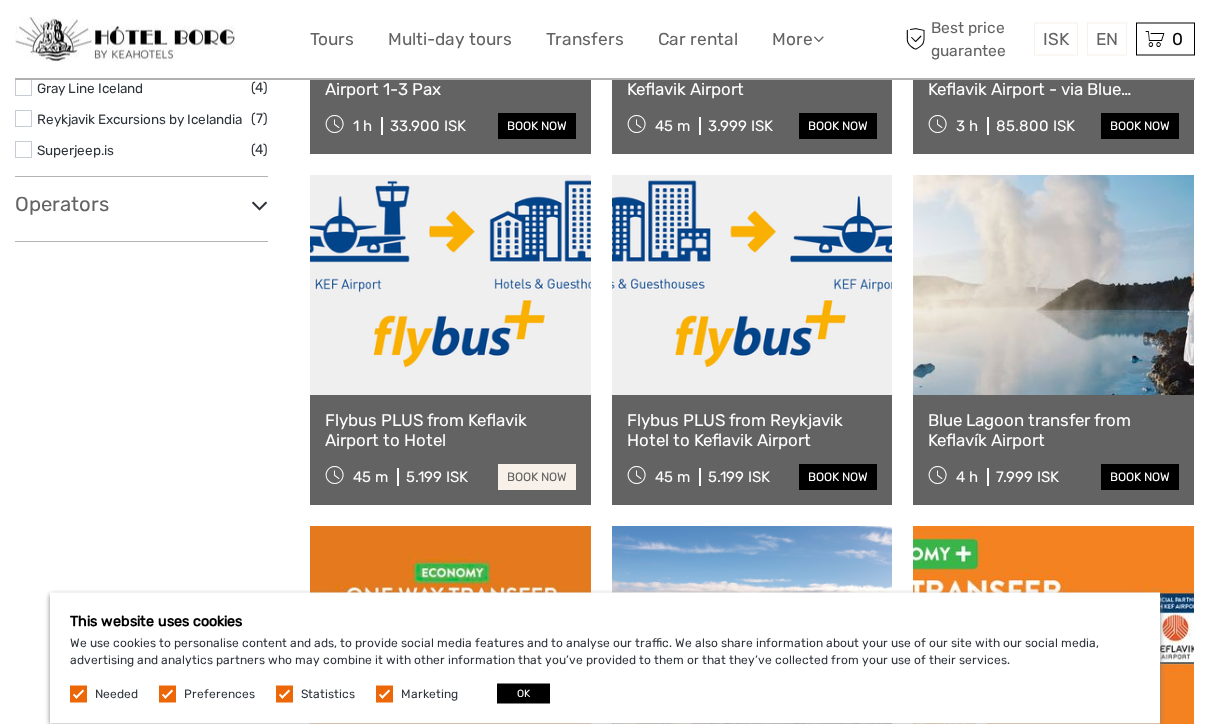 scroll, scrollTop: 808, scrollLeft: 0, axis: vertical 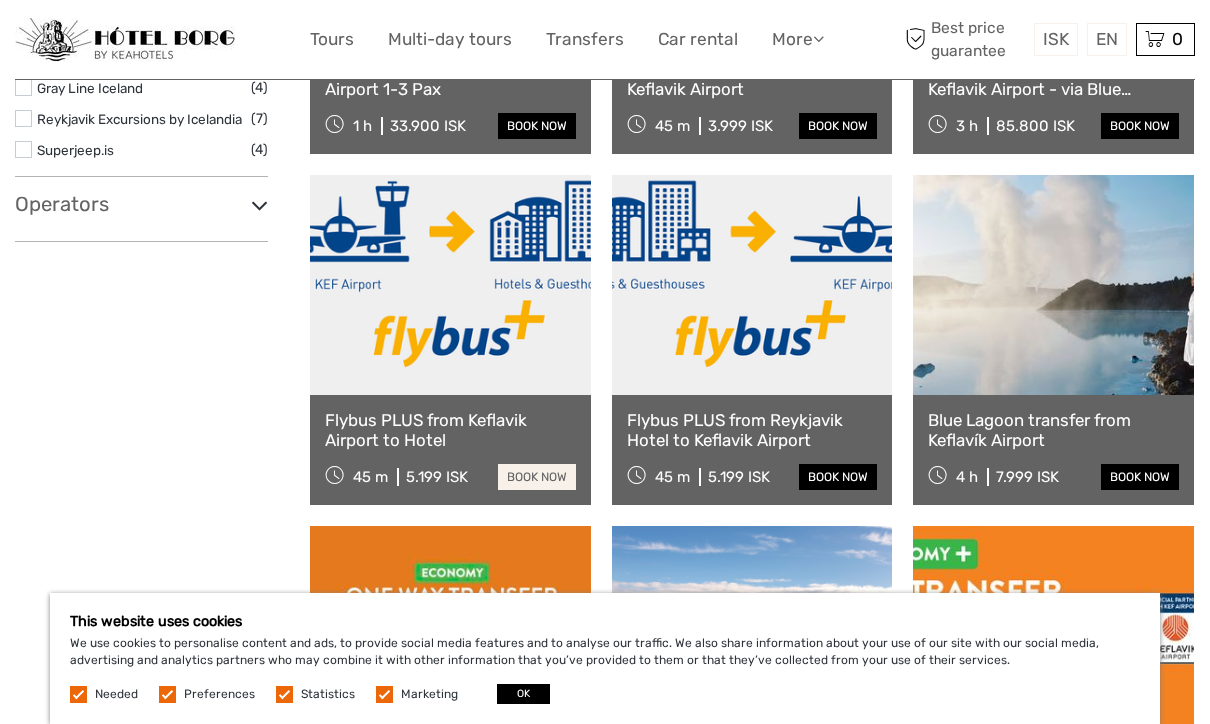 click on "book now" at bounding box center (537, 477) 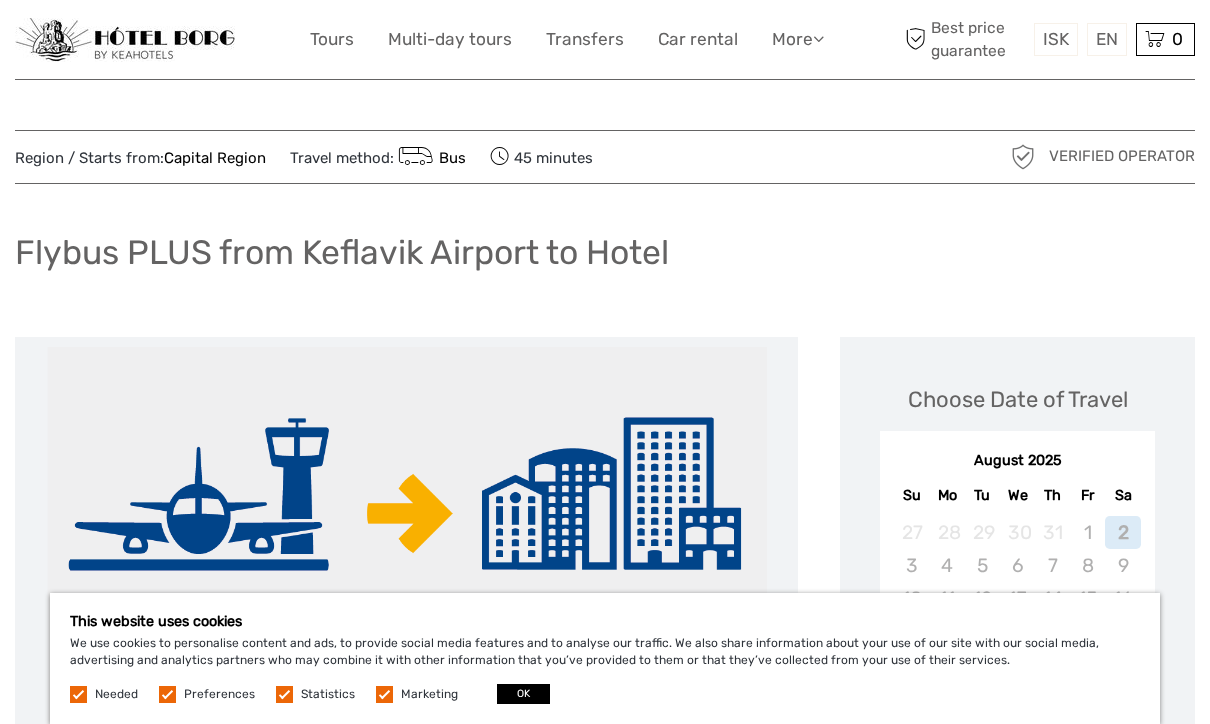scroll, scrollTop: 8, scrollLeft: 0, axis: vertical 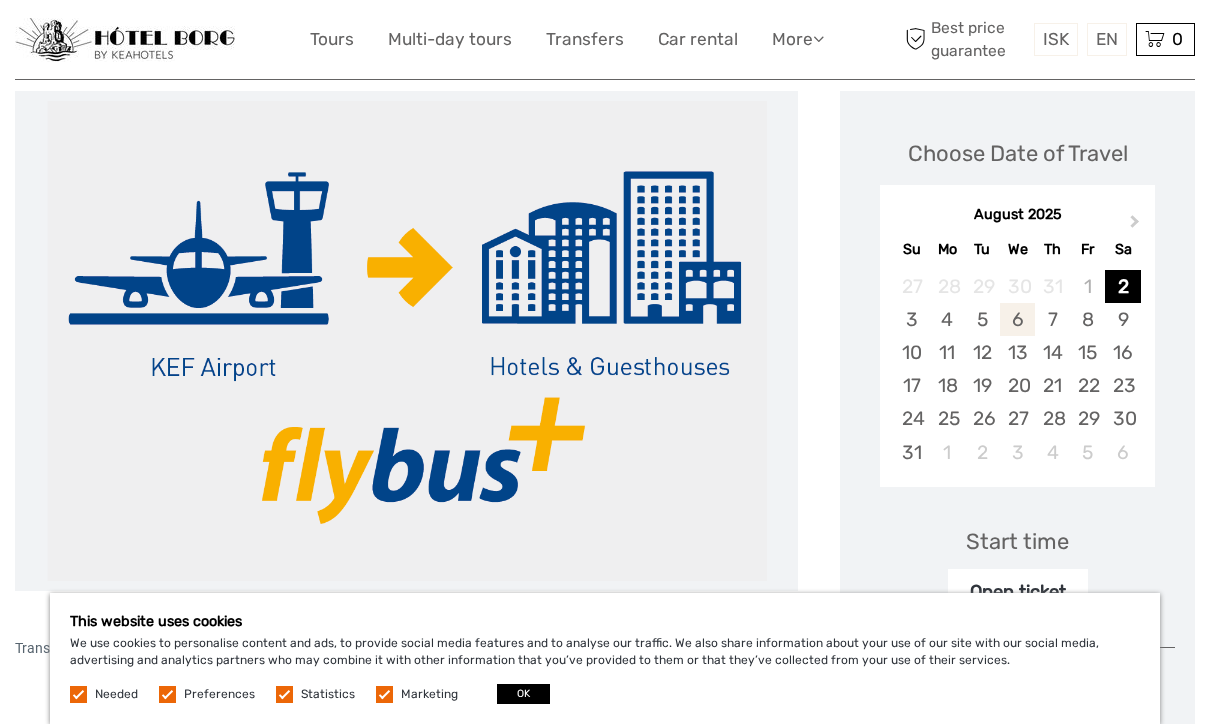 click on "6" at bounding box center (1017, 319) 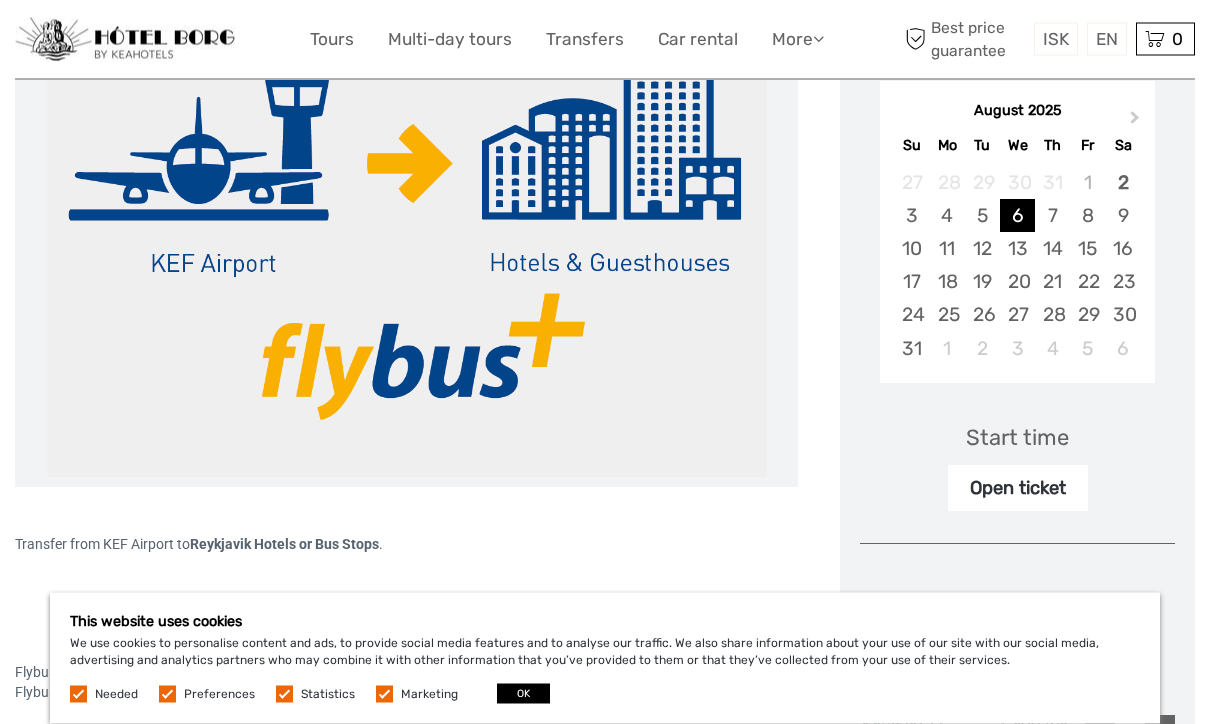 scroll, scrollTop: 382, scrollLeft: 0, axis: vertical 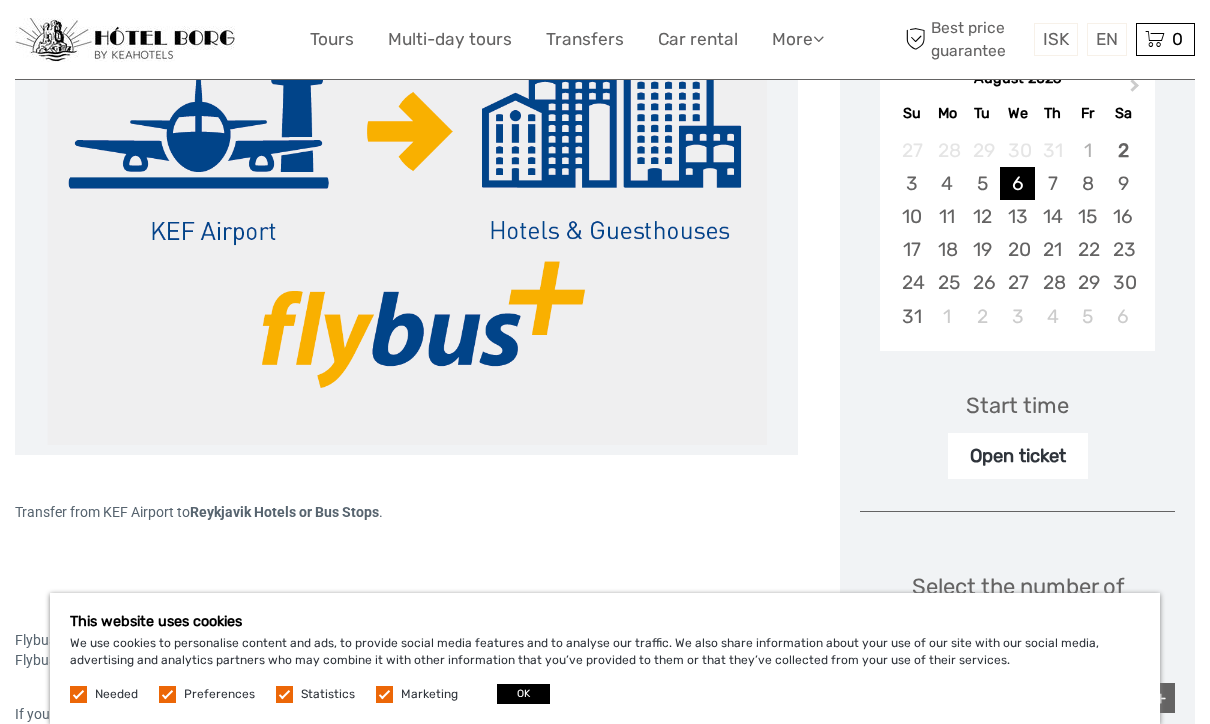 click on "Open ticket" at bounding box center (1018, 456) 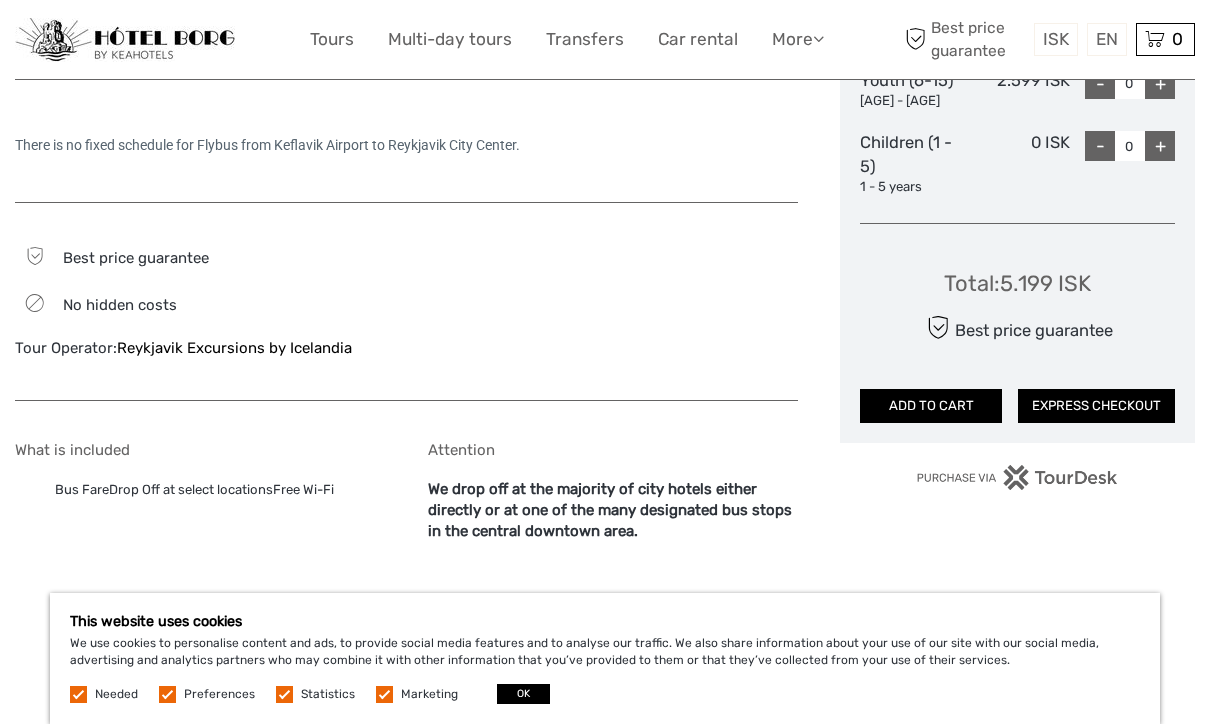 scroll, scrollTop: 1167, scrollLeft: 0, axis: vertical 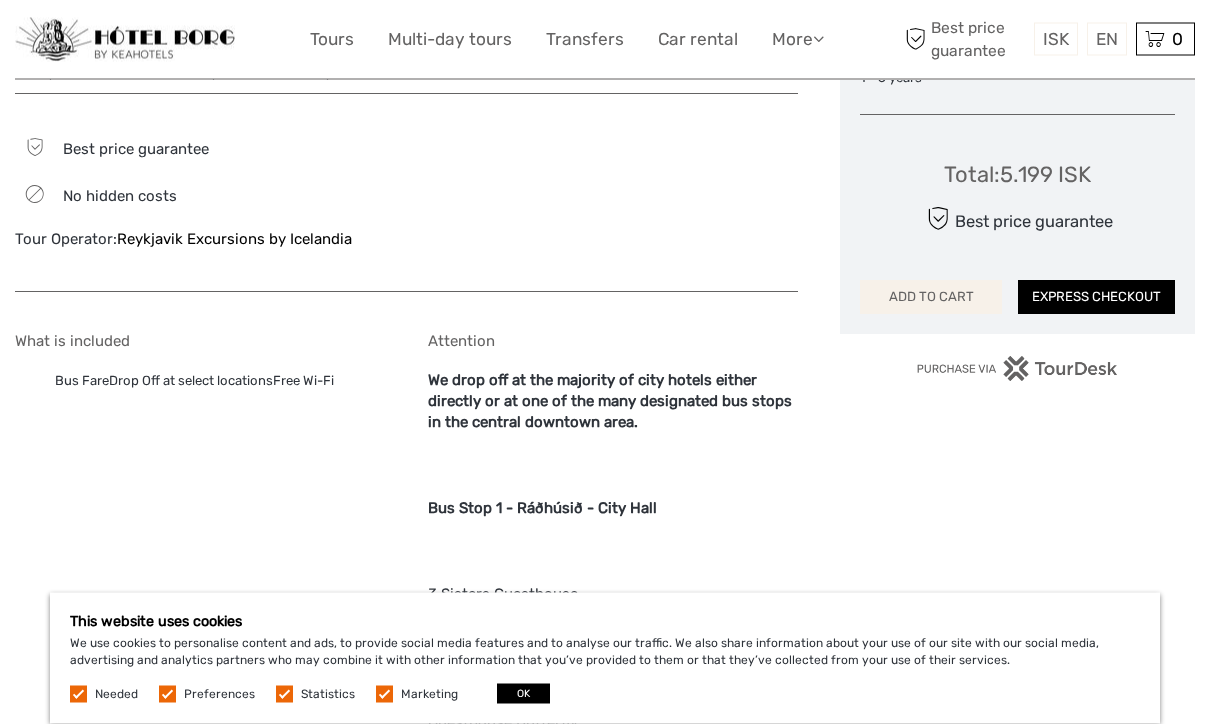 click on "ADD TO CART" at bounding box center (931, 298) 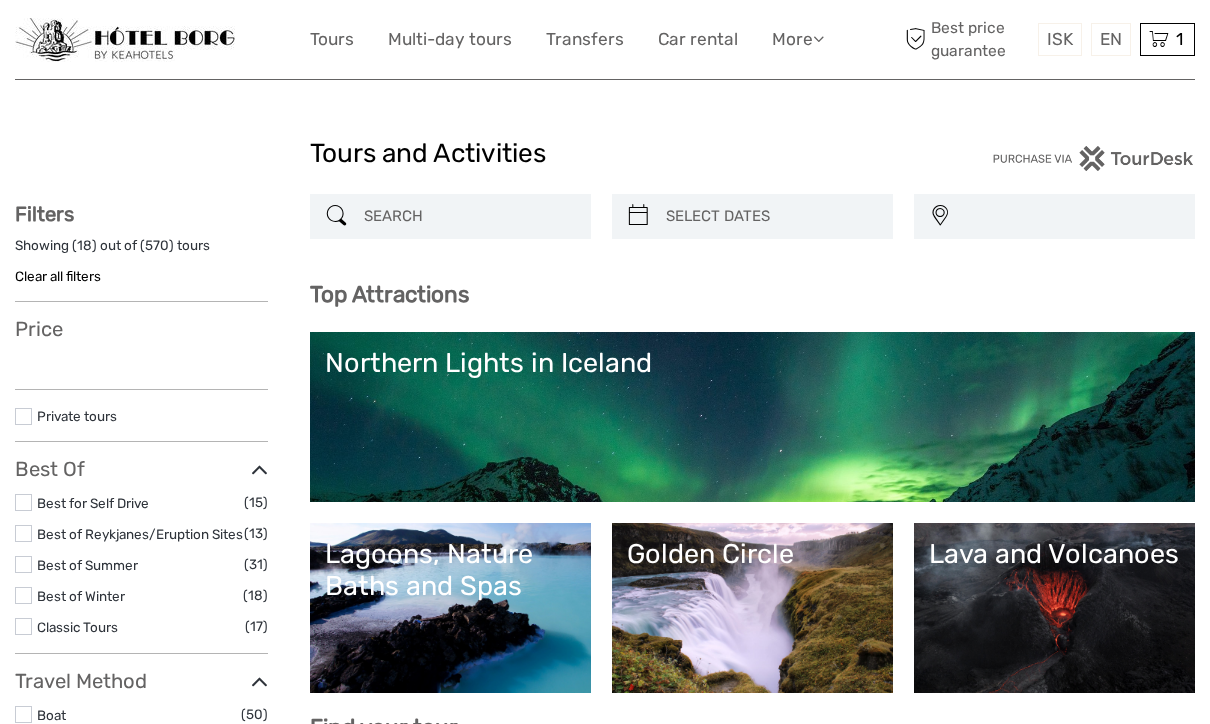 select 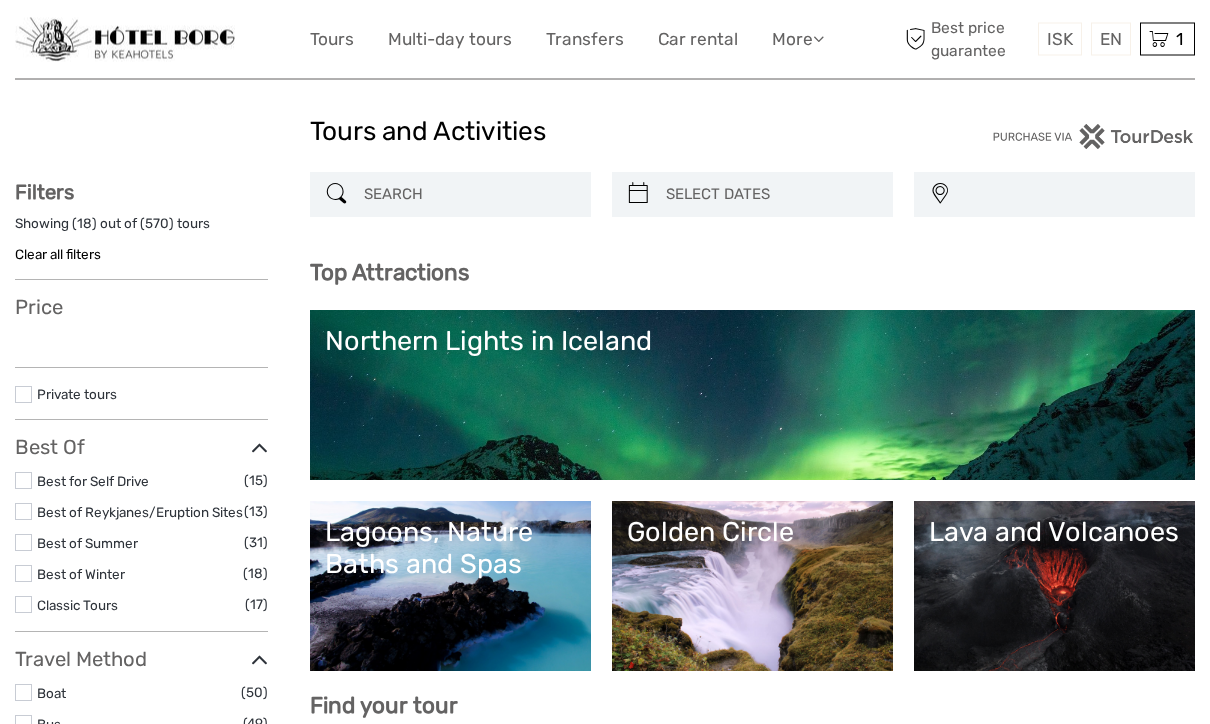 select 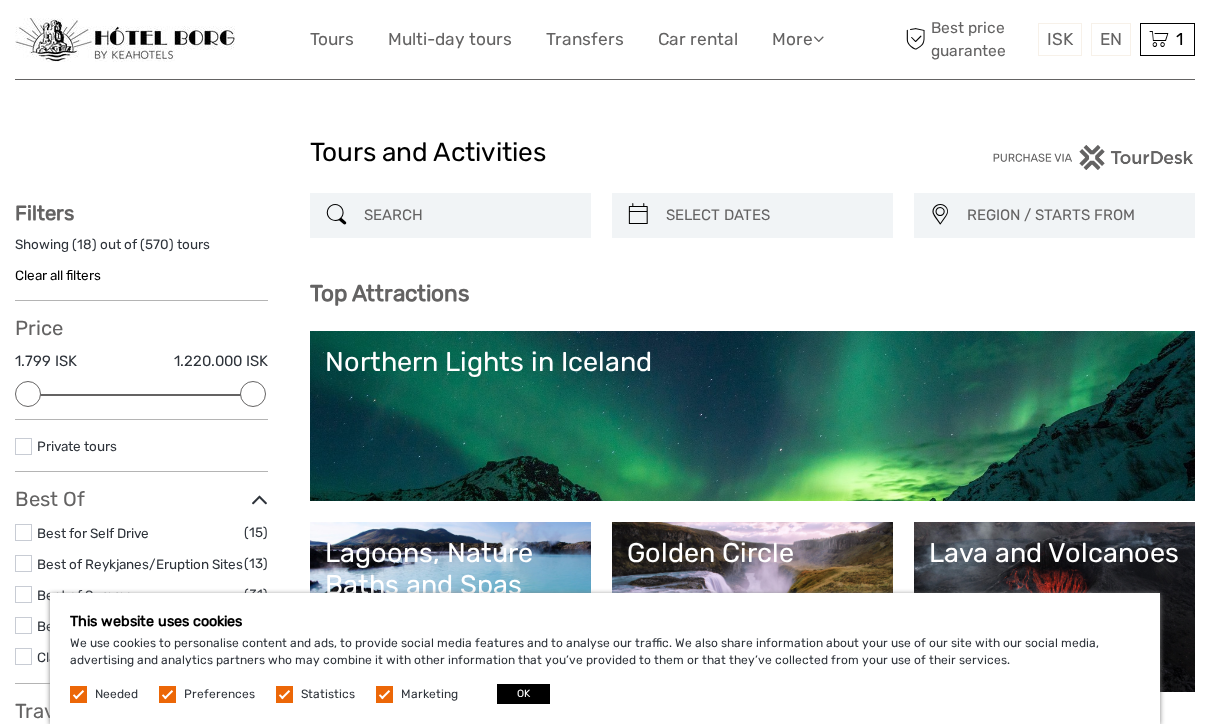 scroll, scrollTop: 0, scrollLeft: 0, axis: both 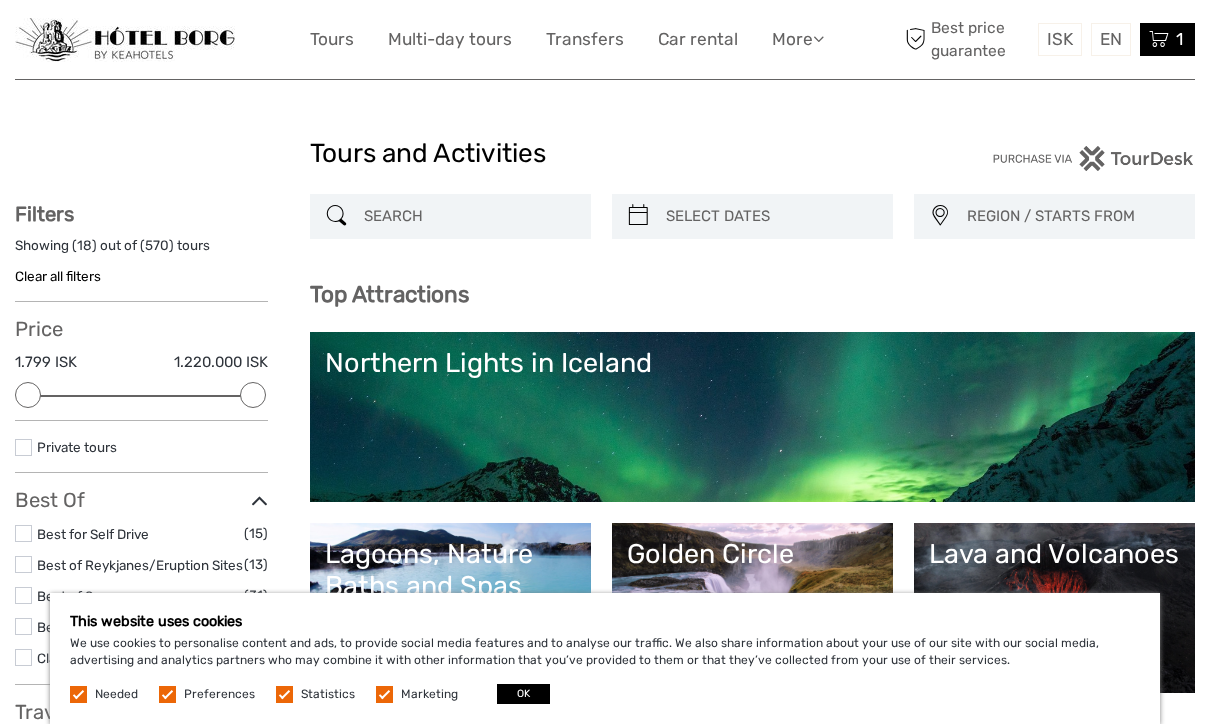 click at bounding box center (1159, 39) 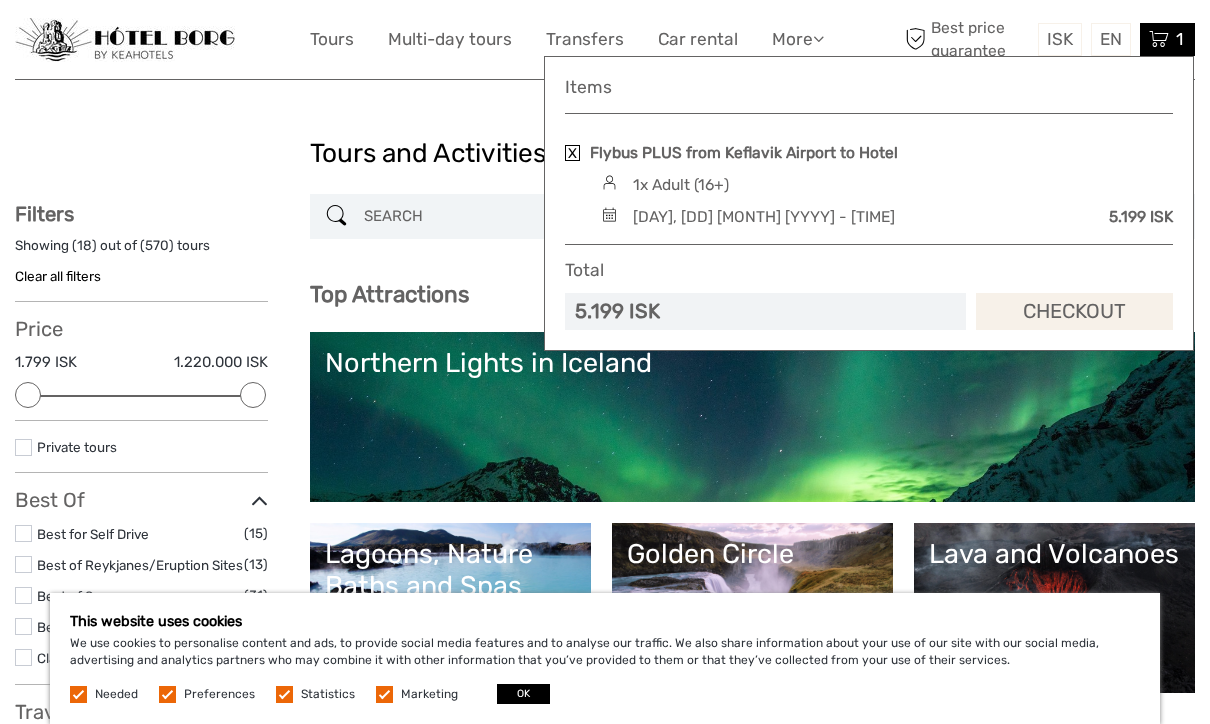 click on "Checkout" at bounding box center (1074, 311) 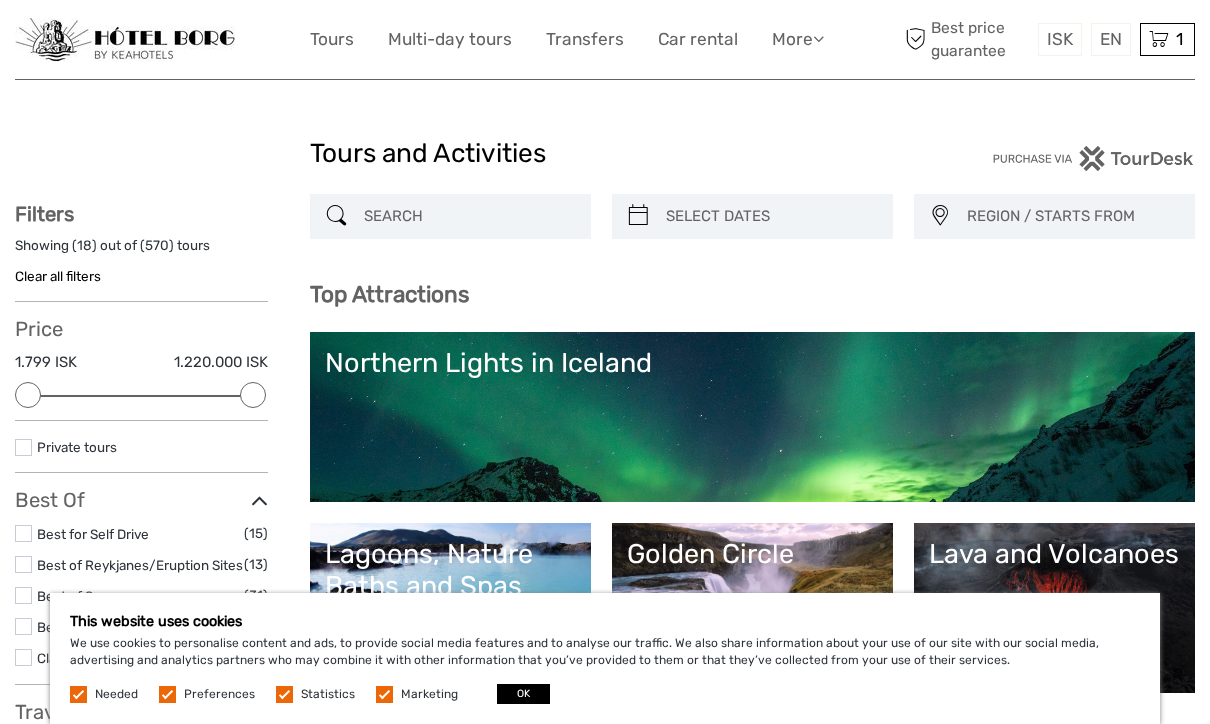 click on "Top Attractions" at bounding box center (752, 294) 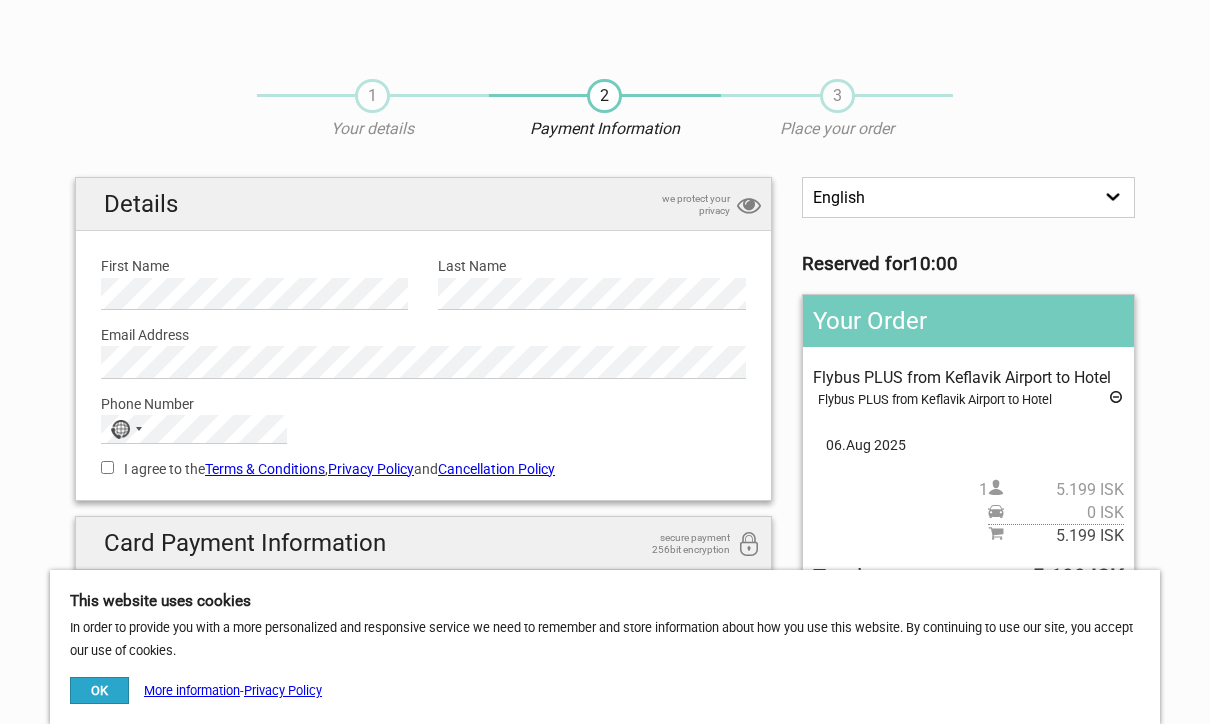 scroll, scrollTop: 0, scrollLeft: 0, axis: both 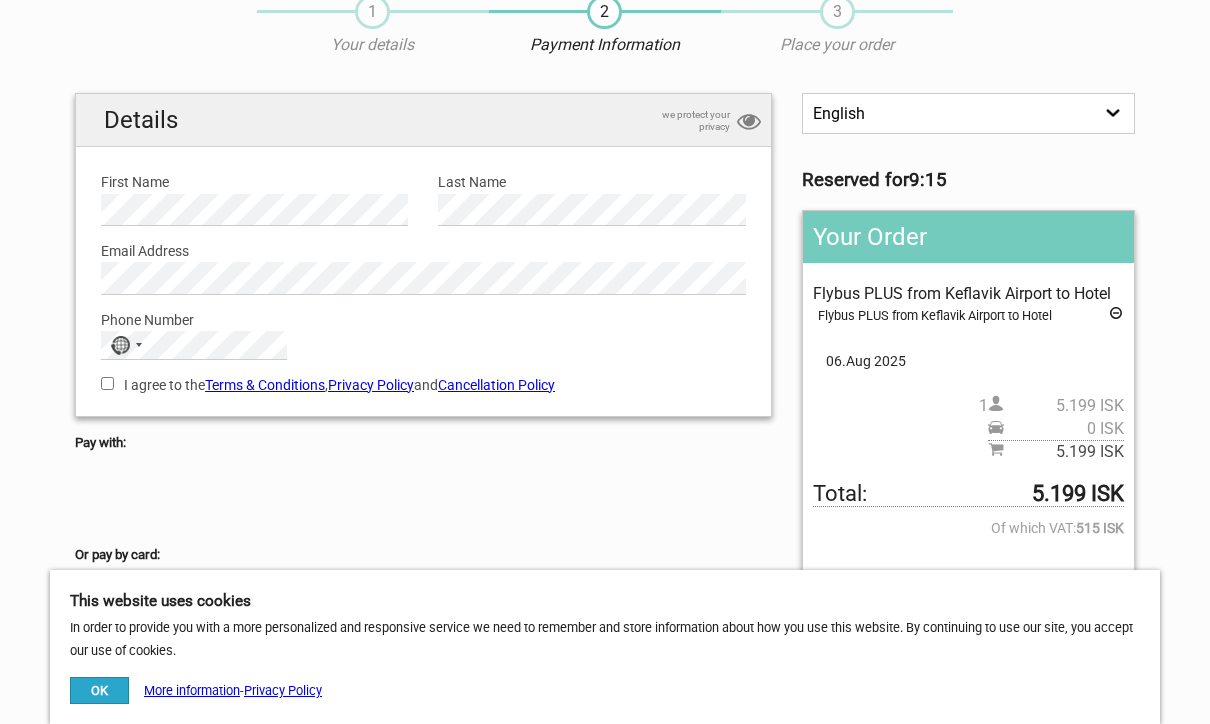 click on "I agree to the  Terms & Conditions ,  Privacy Policy  and  Cancellation Policy" at bounding box center [107, 383] 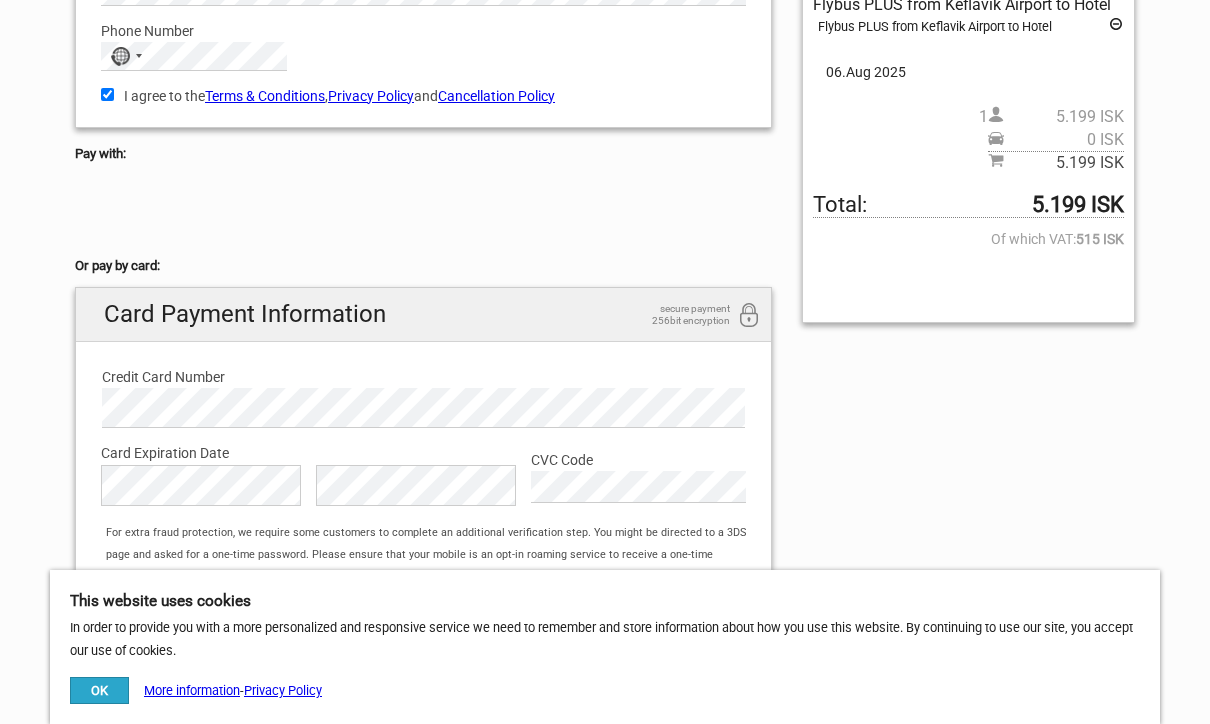 scroll, scrollTop: 373, scrollLeft: 0, axis: vertical 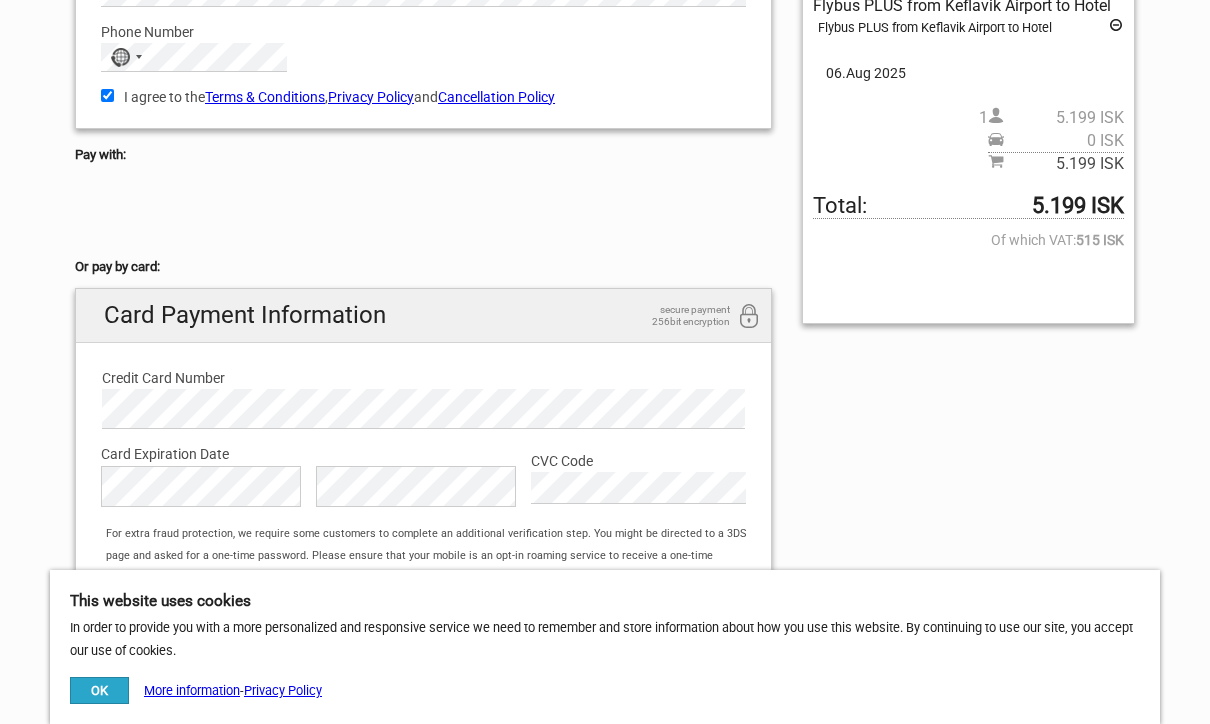 click at bounding box center (423, 211) 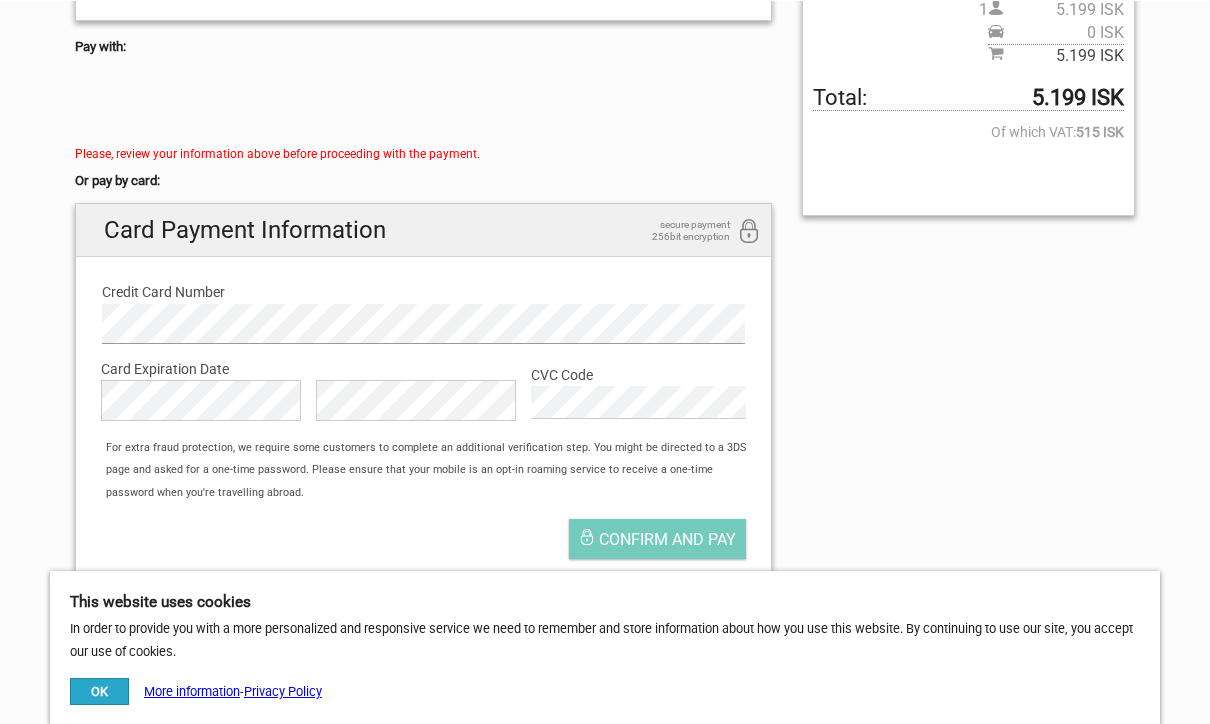 scroll, scrollTop: 481, scrollLeft: 0, axis: vertical 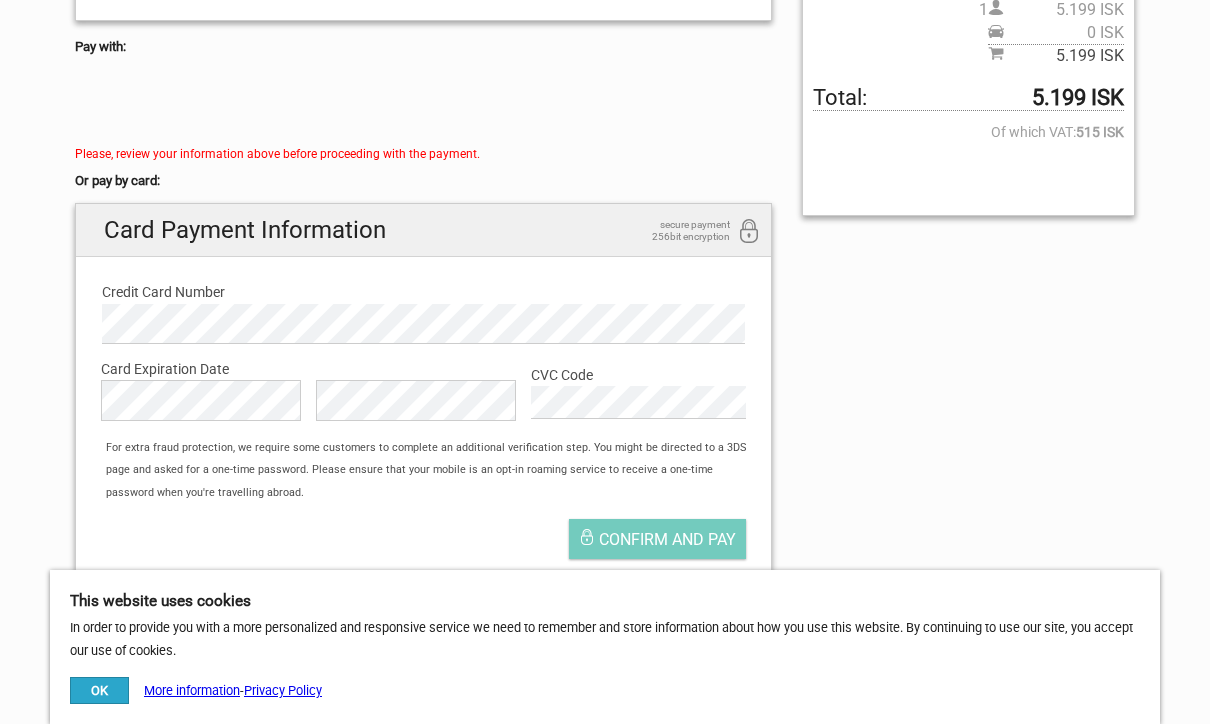 click on "Please, review your information above before proceeding with the payment." at bounding box center (423, 154) 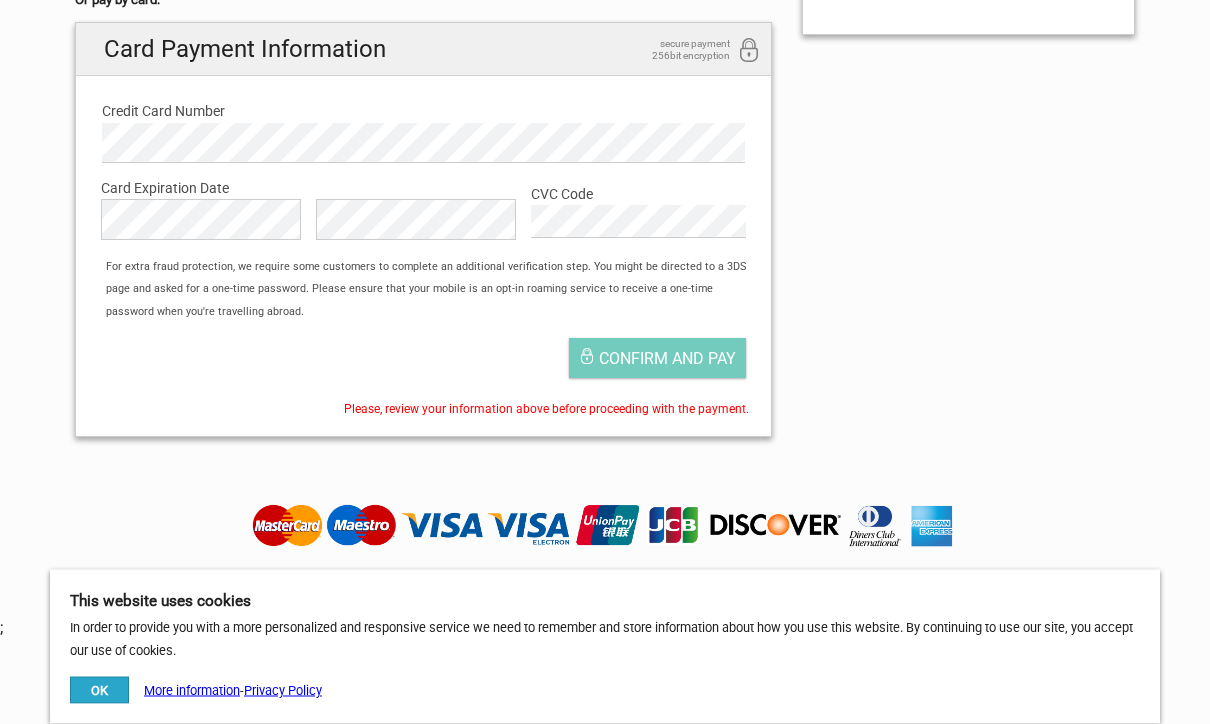 scroll, scrollTop: 658, scrollLeft: 0, axis: vertical 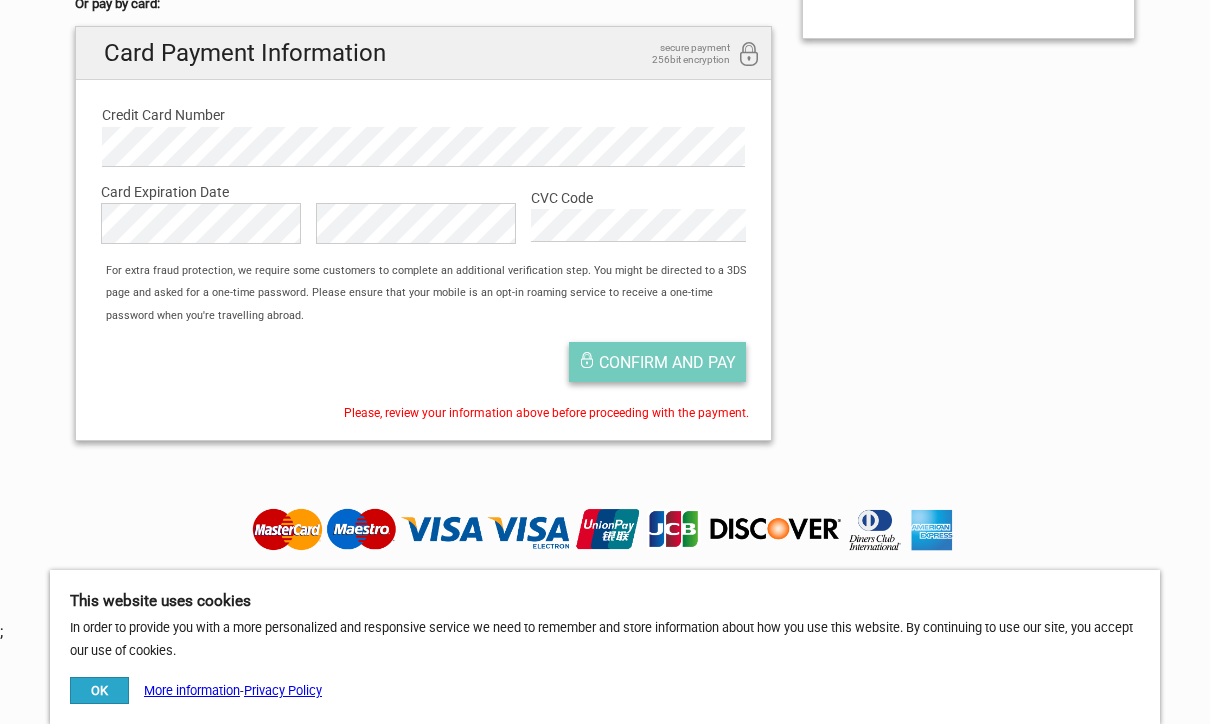 click on "Confirm and pay" at bounding box center [657, 362] 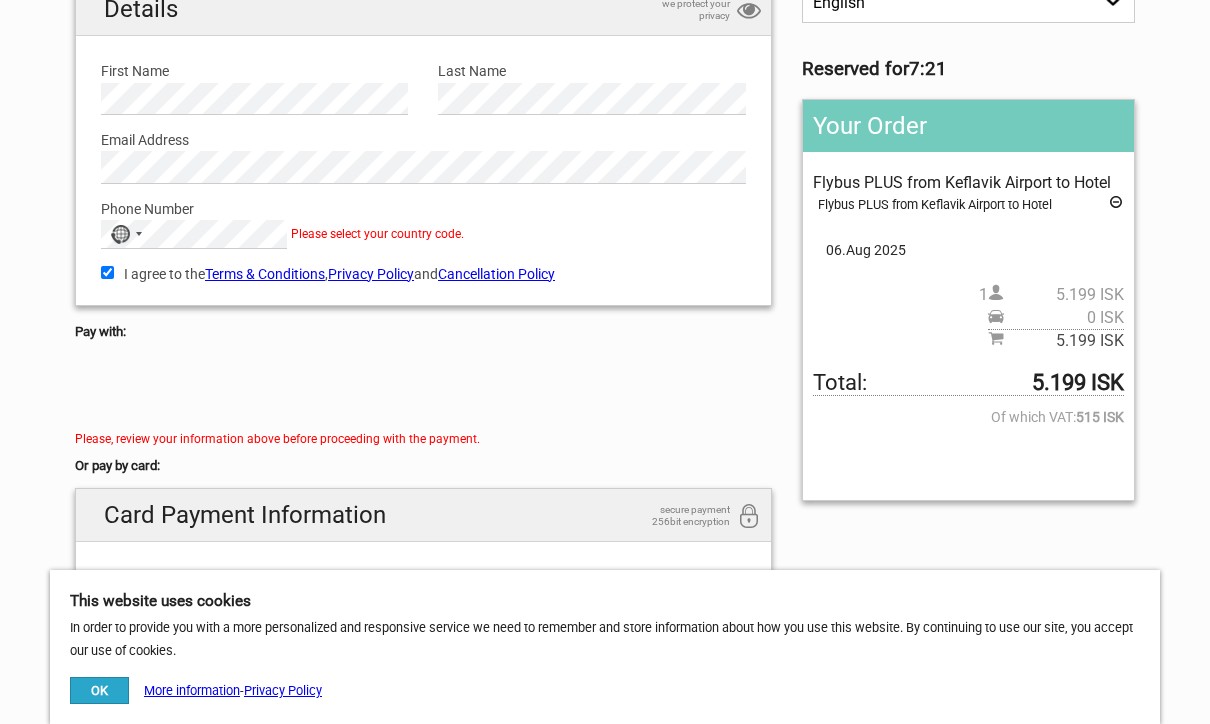 scroll, scrollTop: 195, scrollLeft: 0, axis: vertical 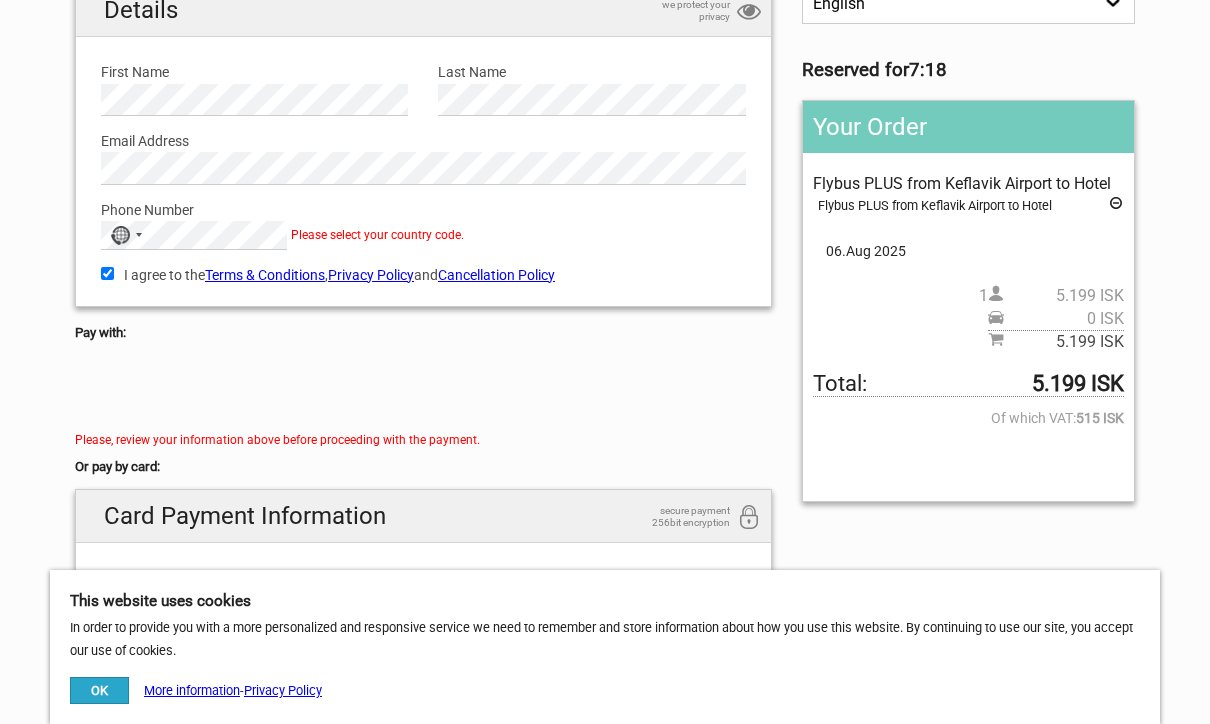 click on "Phone Number" at bounding box center [423, 210] 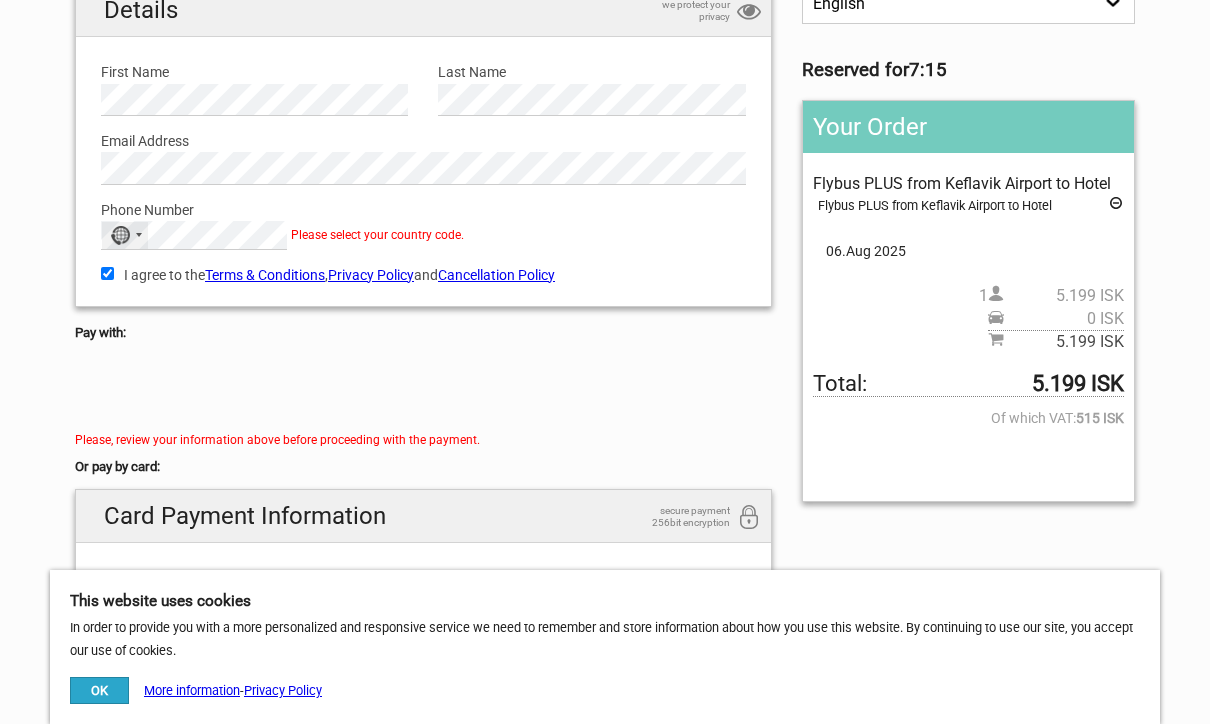 click on "No country selected" at bounding box center (120, 235) 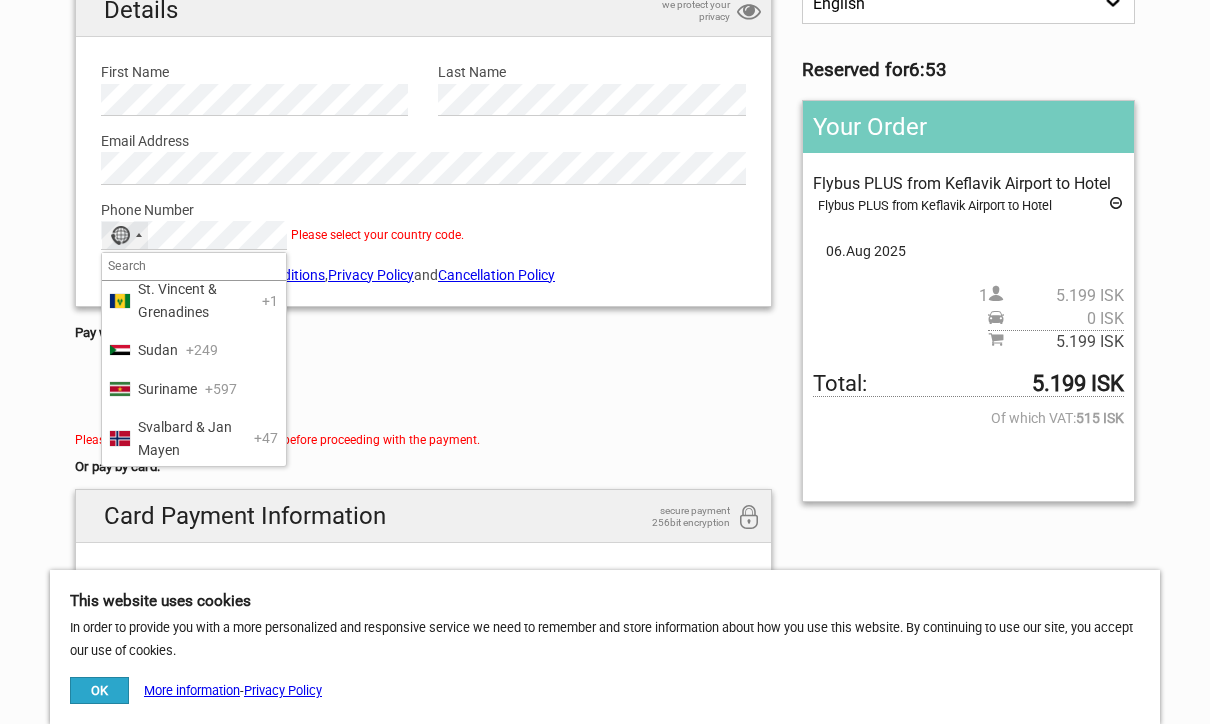 scroll, scrollTop: 8335, scrollLeft: 0, axis: vertical 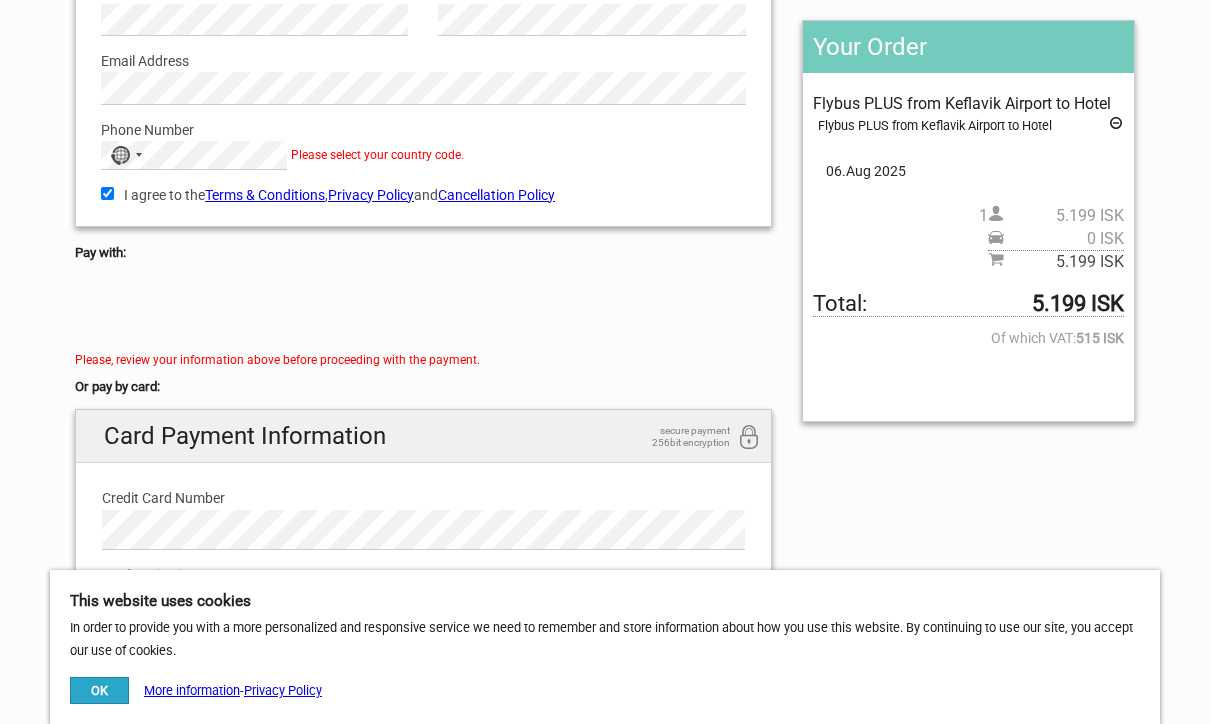 click on "Phone Number" at bounding box center [423, 130] 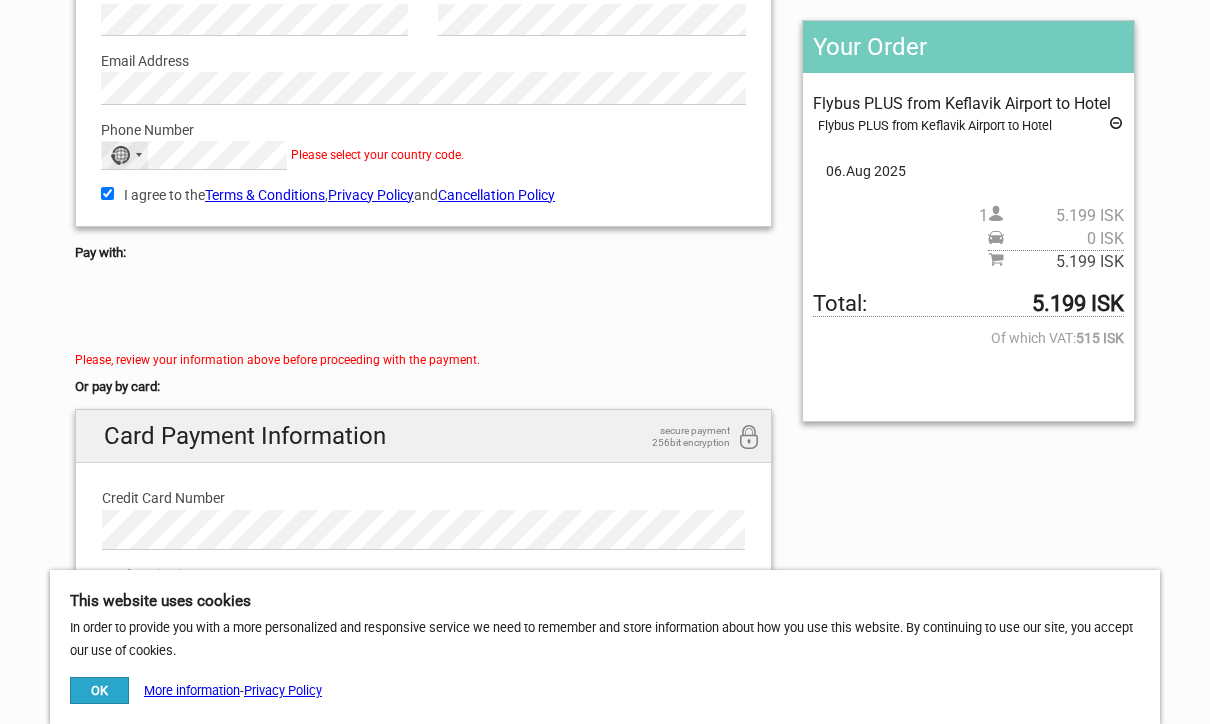 click on "No country selected" at bounding box center [125, 155] 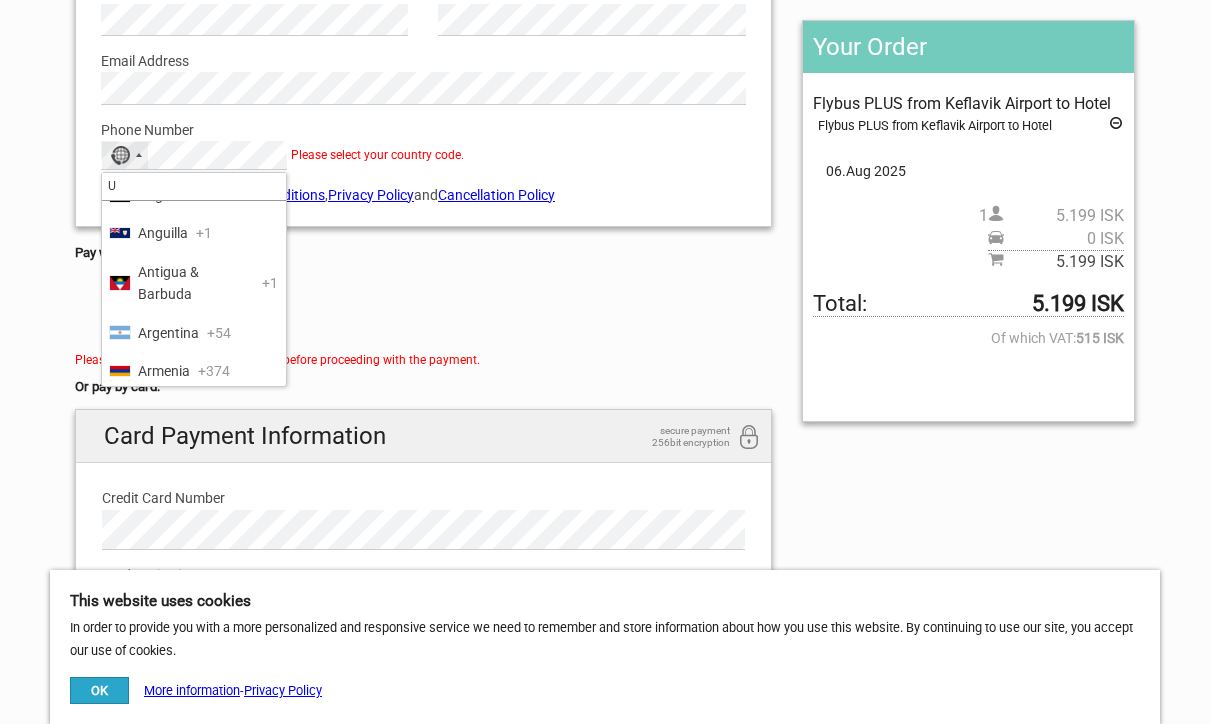 scroll, scrollTop: 0, scrollLeft: 0, axis: both 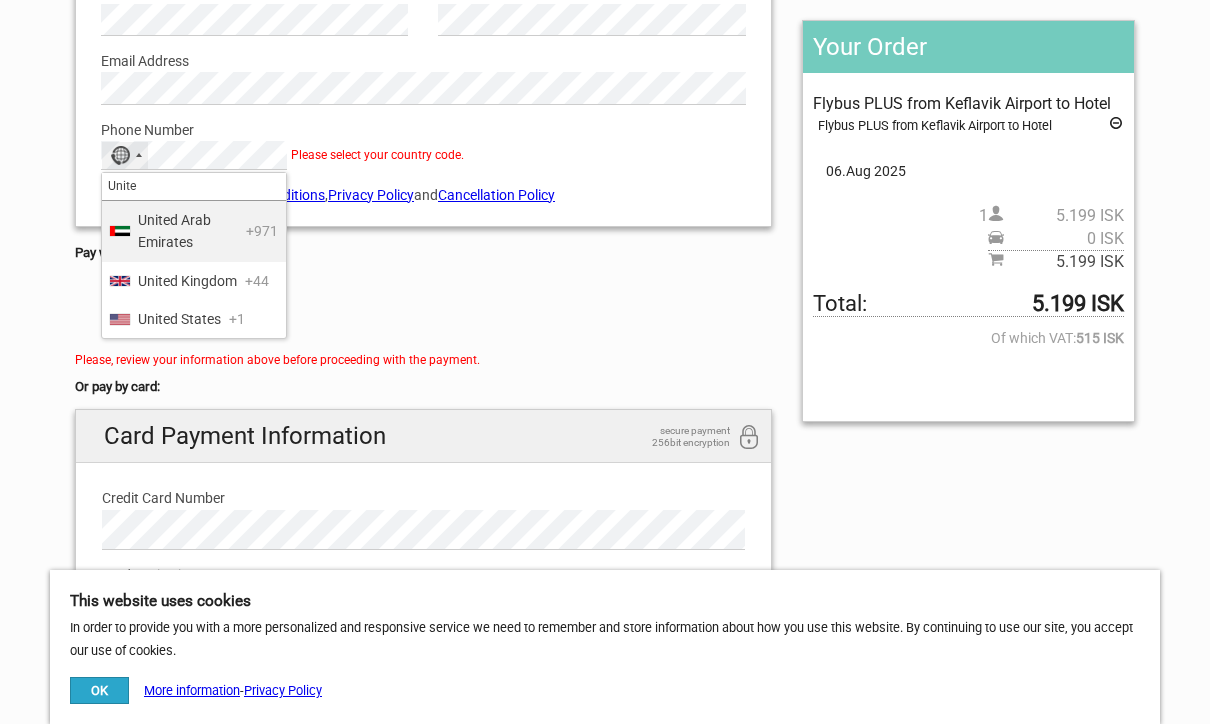 type on "United" 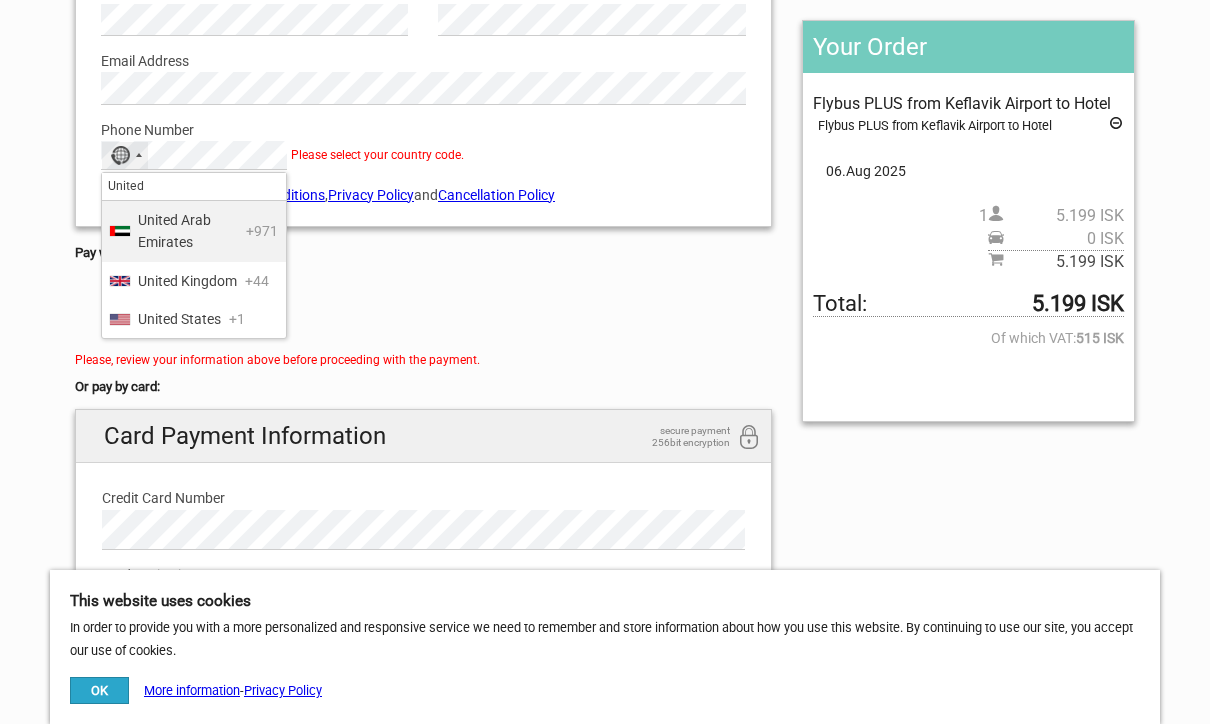 click on "United States +1" at bounding box center (194, 319) 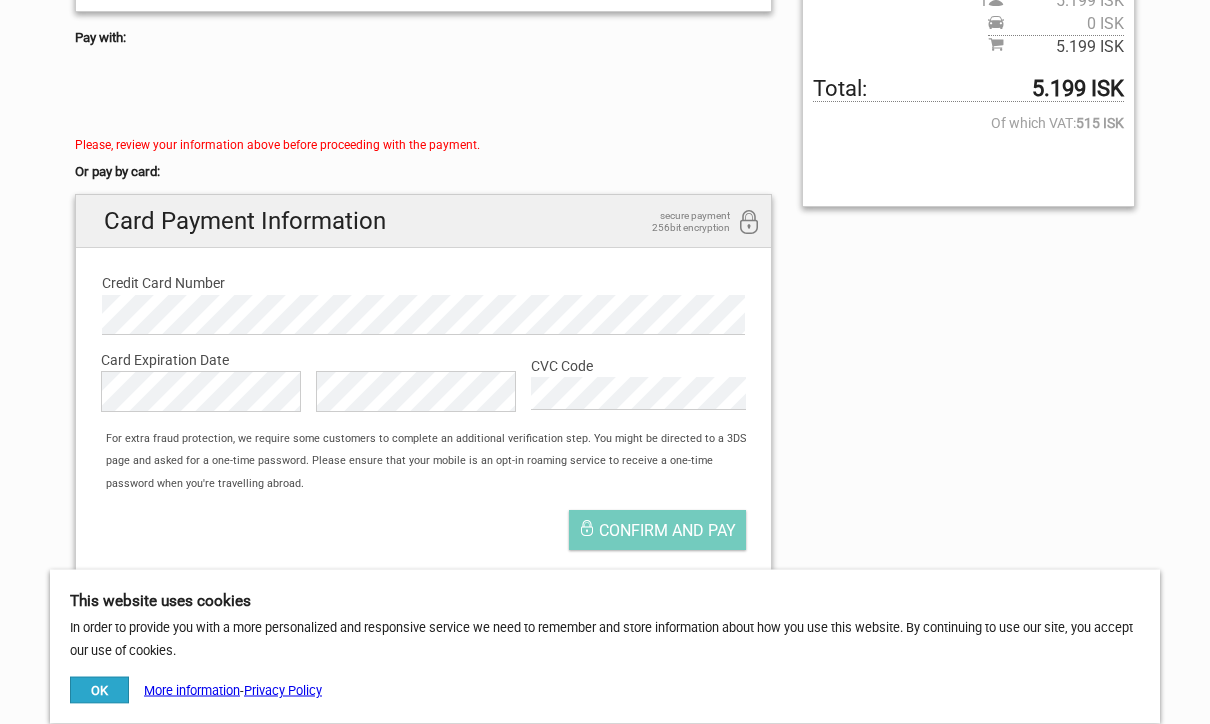 scroll, scrollTop: 490, scrollLeft: 0, axis: vertical 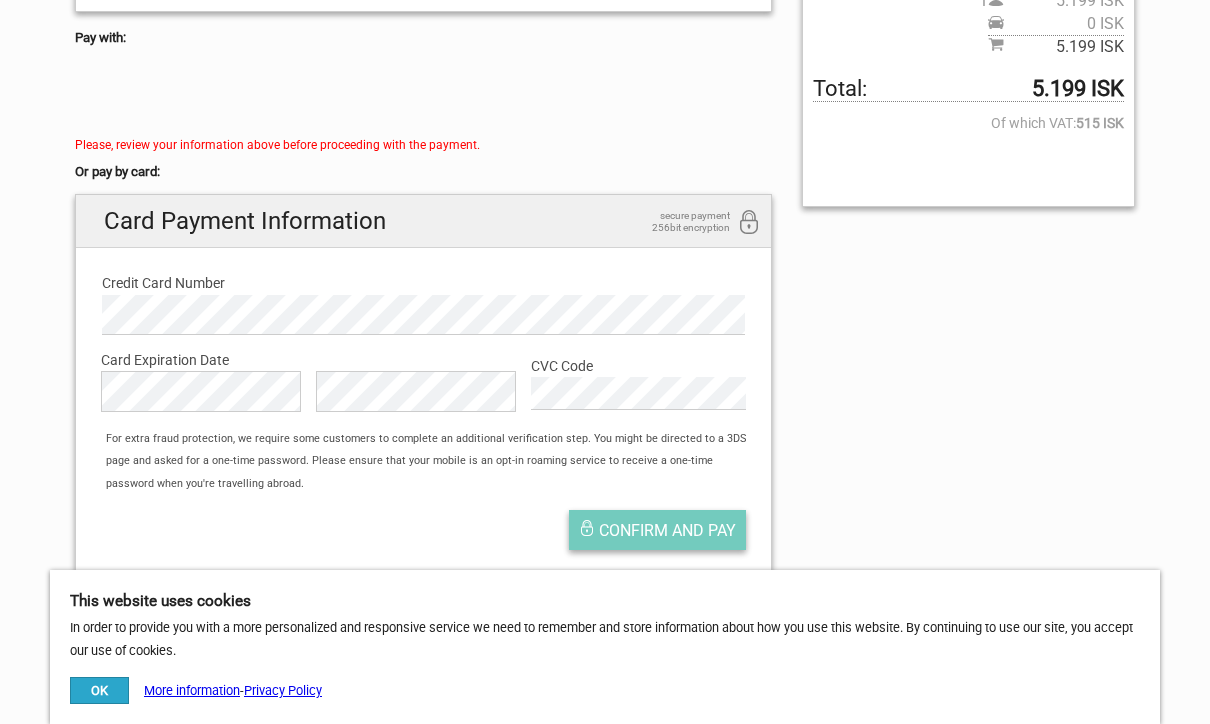 click on "Confirm and pay" at bounding box center (667, 530) 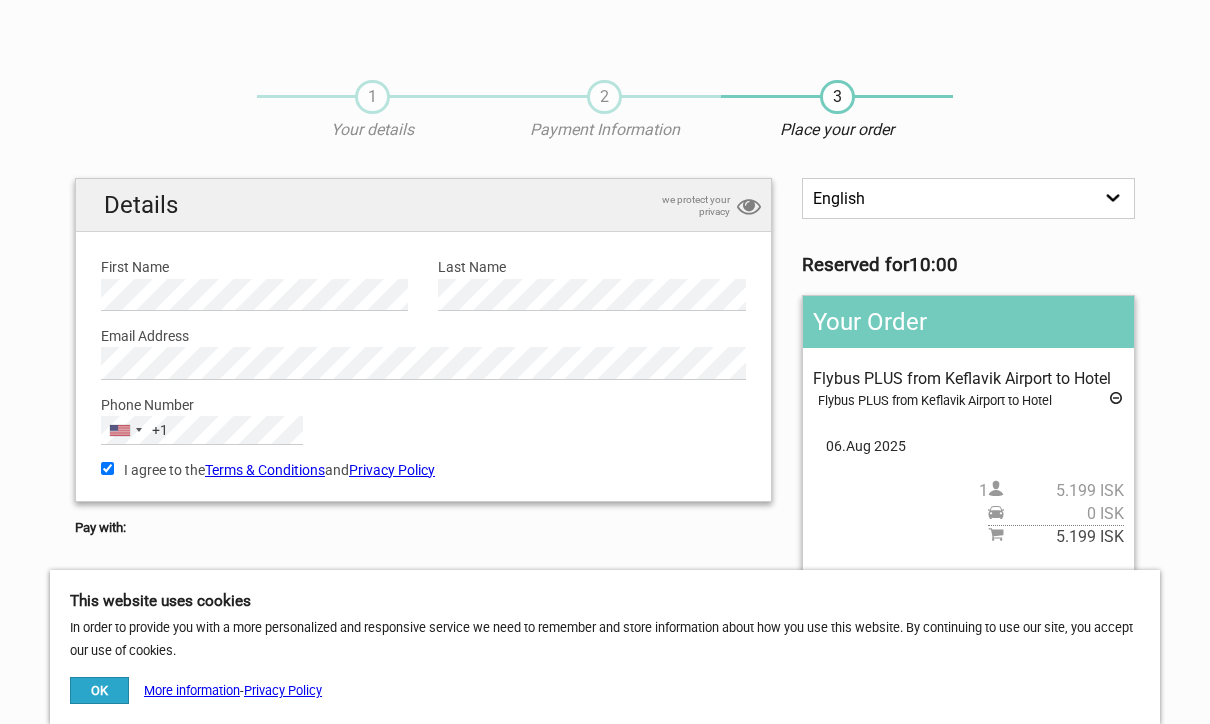 scroll, scrollTop: 0, scrollLeft: 0, axis: both 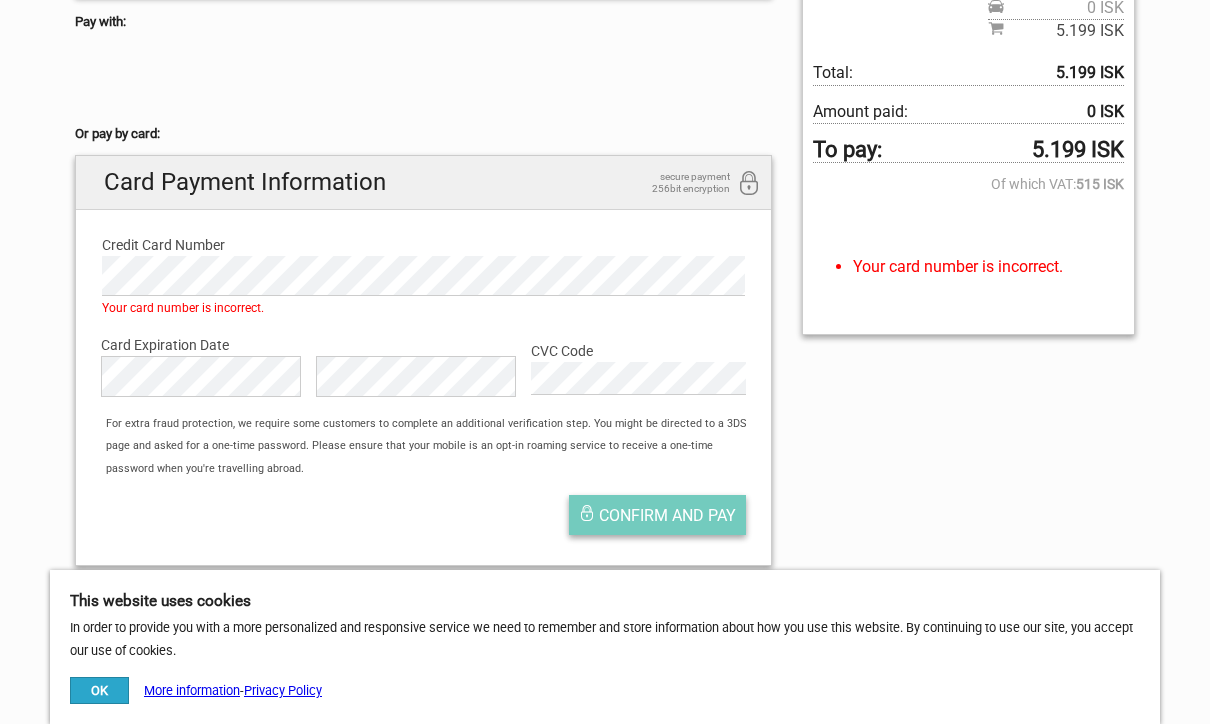 click on "Confirm and pay" at bounding box center [667, 515] 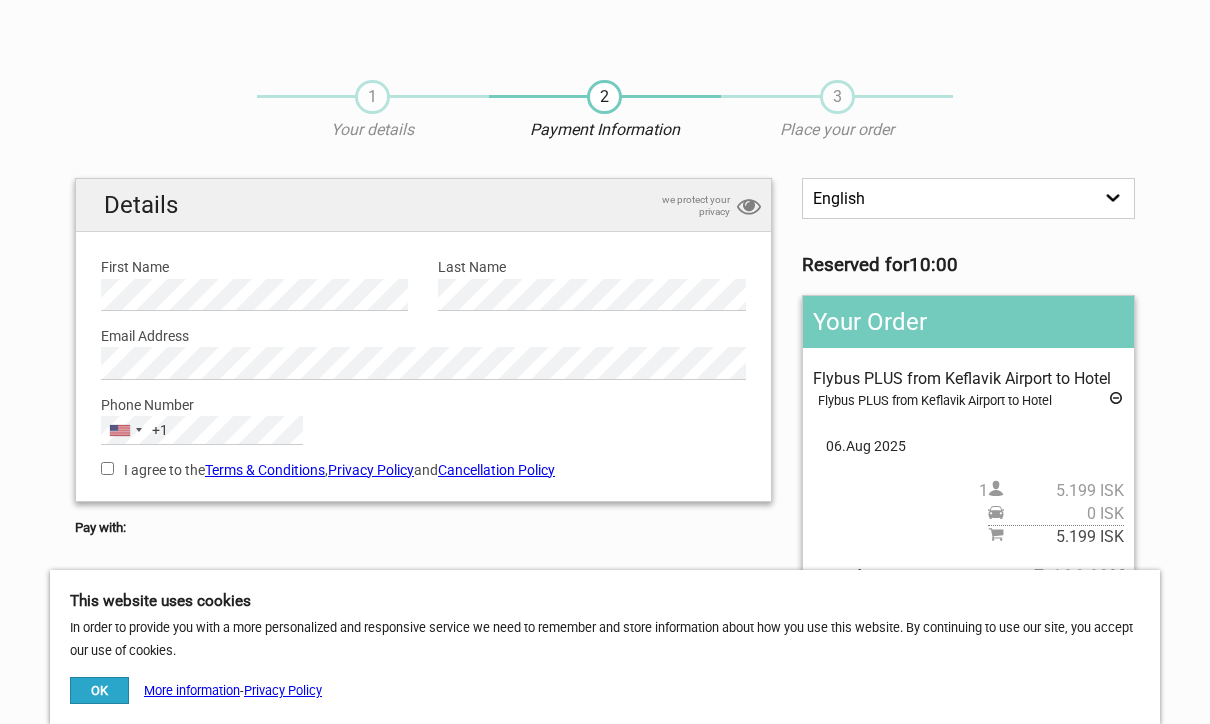scroll, scrollTop: 0, scrollLeft: 0, axis: both 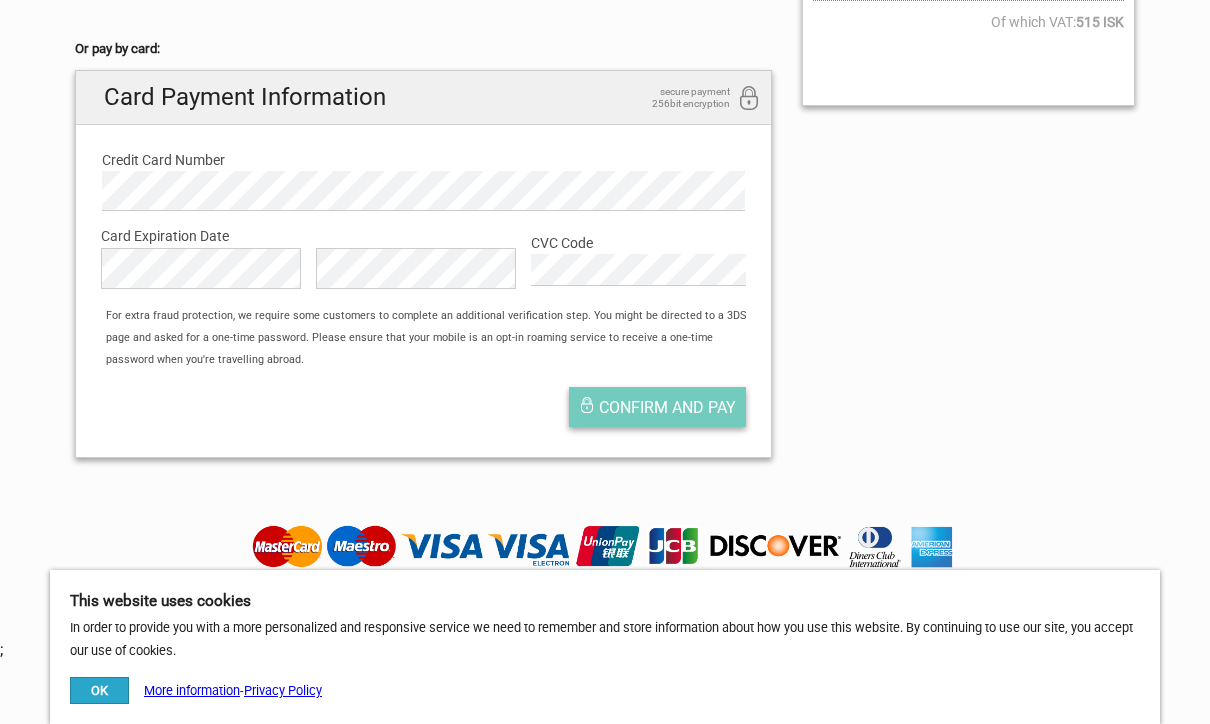 click on "Confirm and pay" at bounding box center [667, 407] 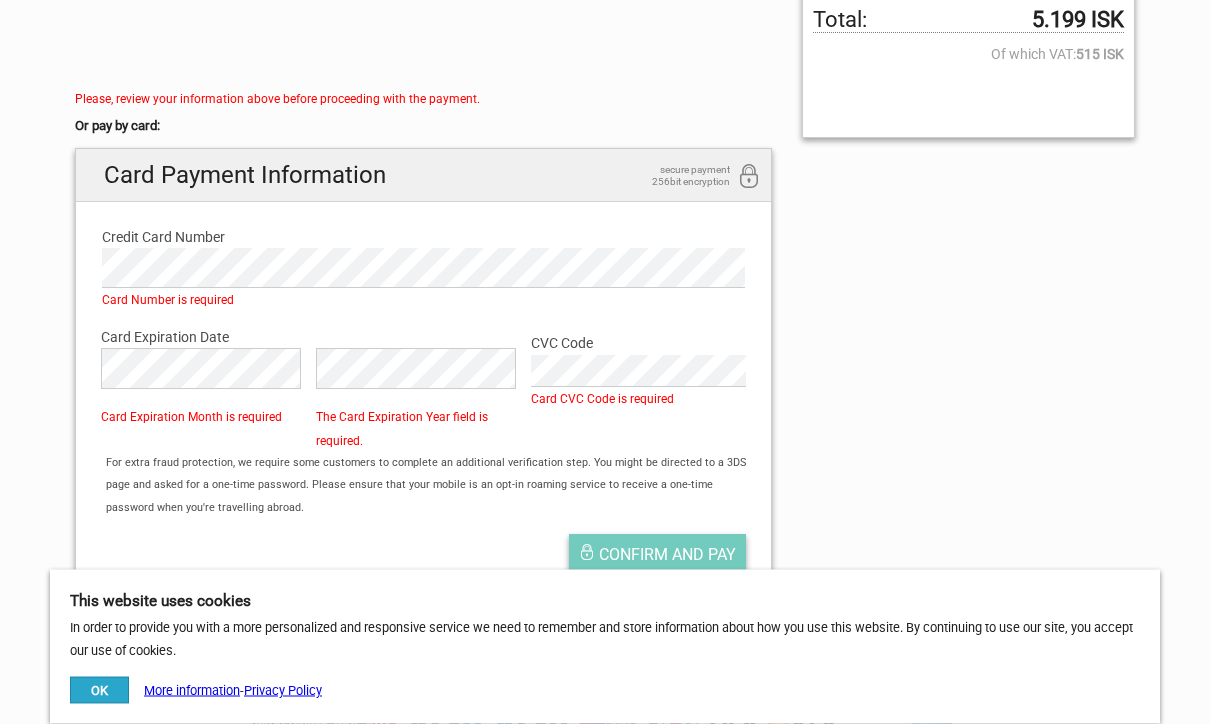 scroll, scrollTop: 559, scrollLeft: 0, axis: vertical 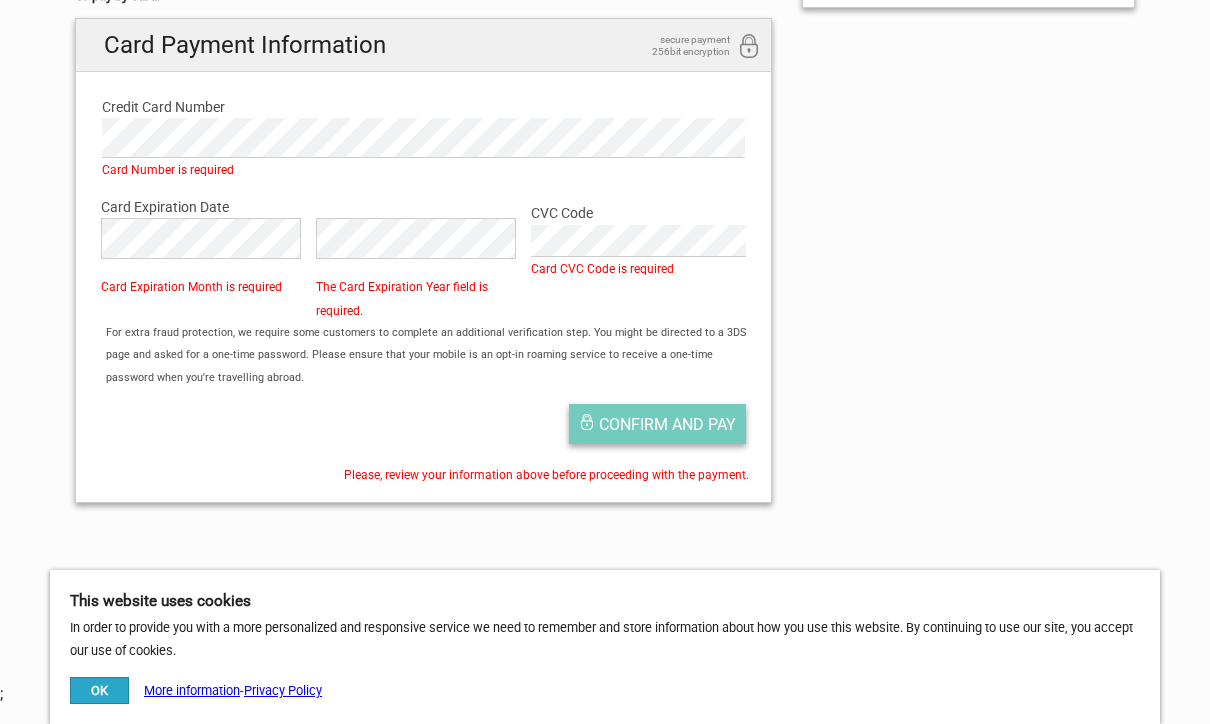 click on "Confirm and pay" at bounding box center [657, 424] 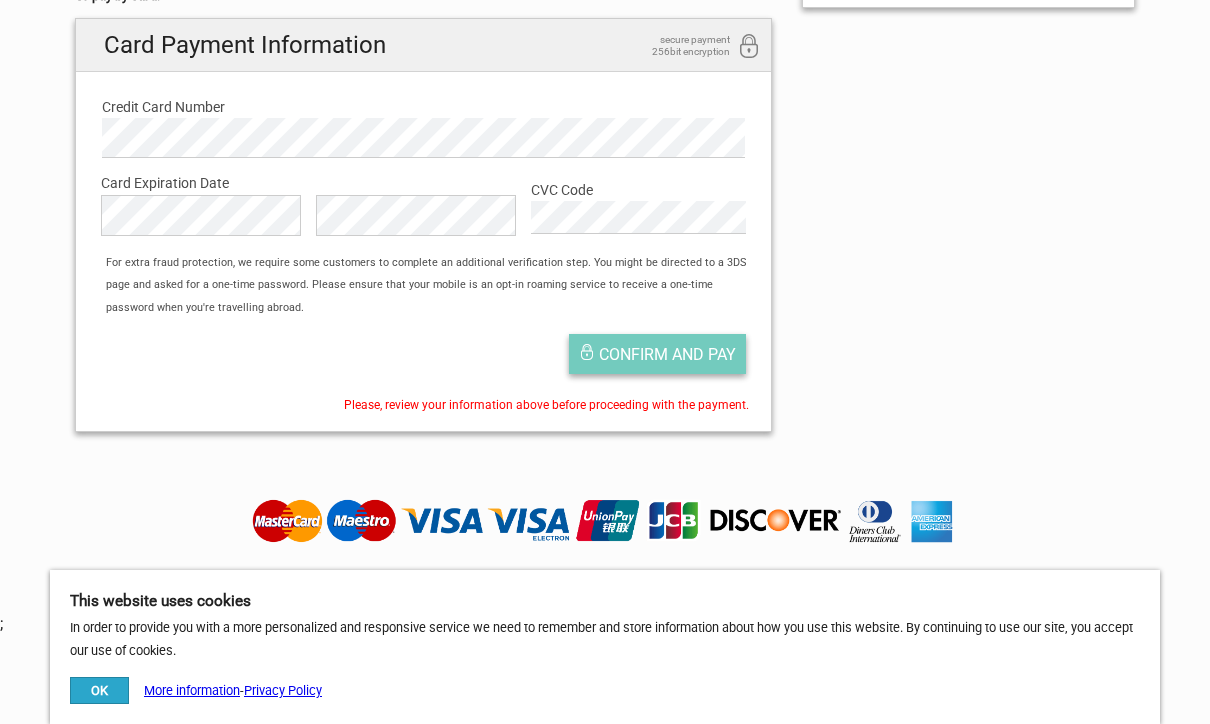click on "Confirm and pay" at bounding box center (667, 354) 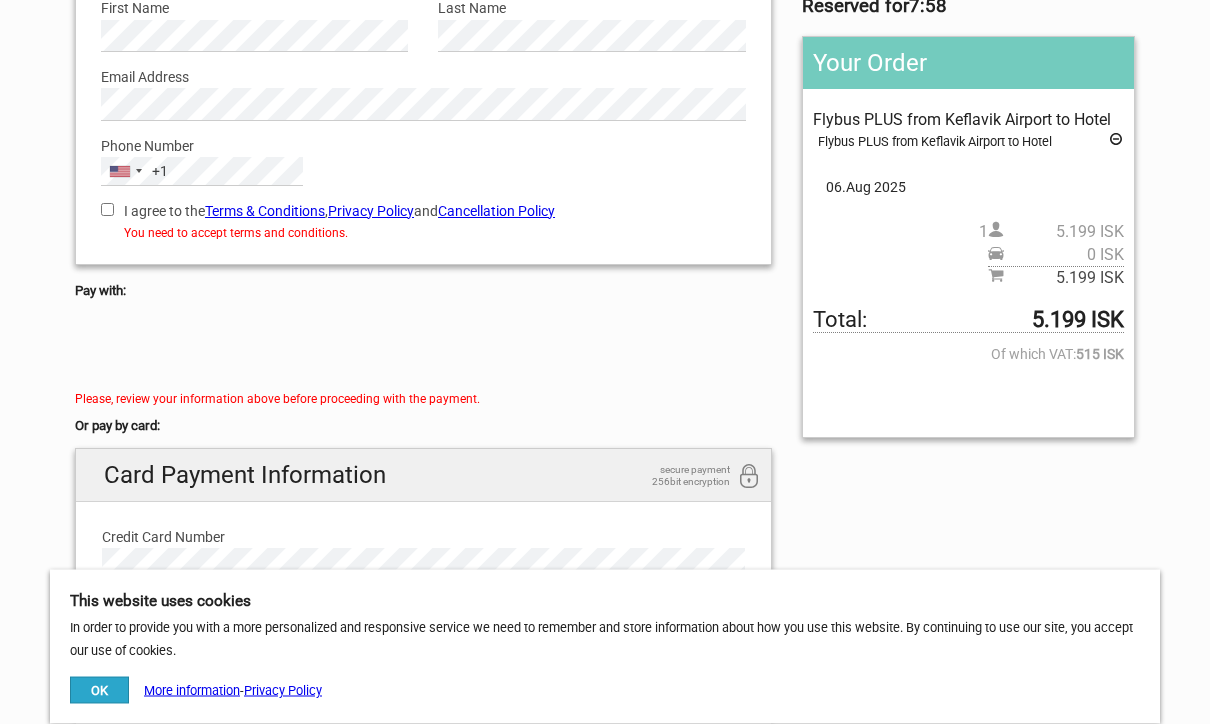click on "I agree to the  Terms & Conditions ,  Privacy Policy  and  Cancellation Policy" at bounding box center [423, 212] 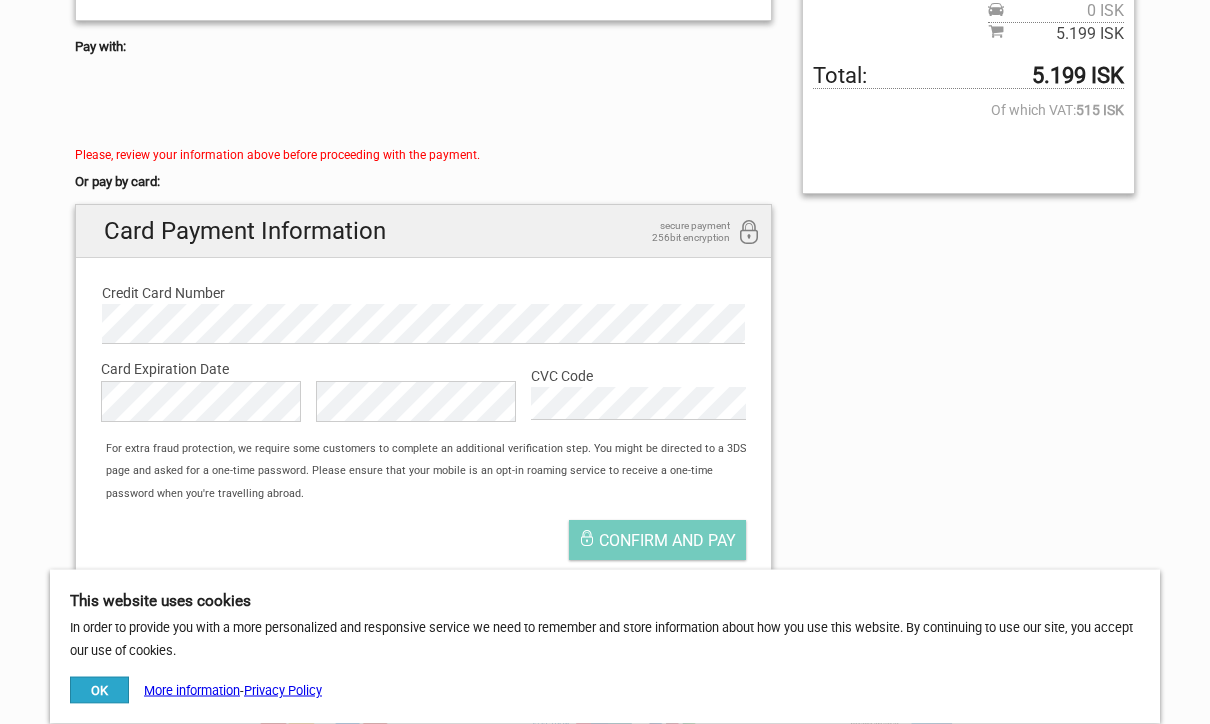 scroll, scrollTop: 503, scrollLeft: 0, axis: vertical 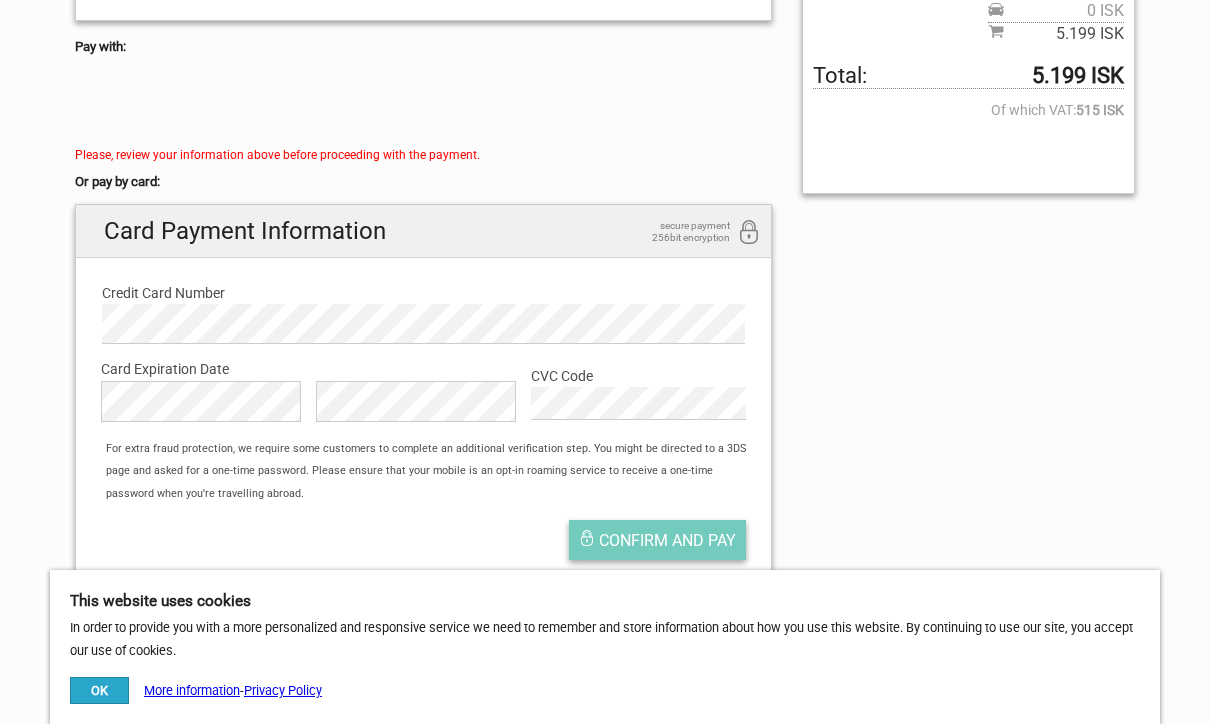 click on "Confirm and pay" at bounding box center [667, 540] 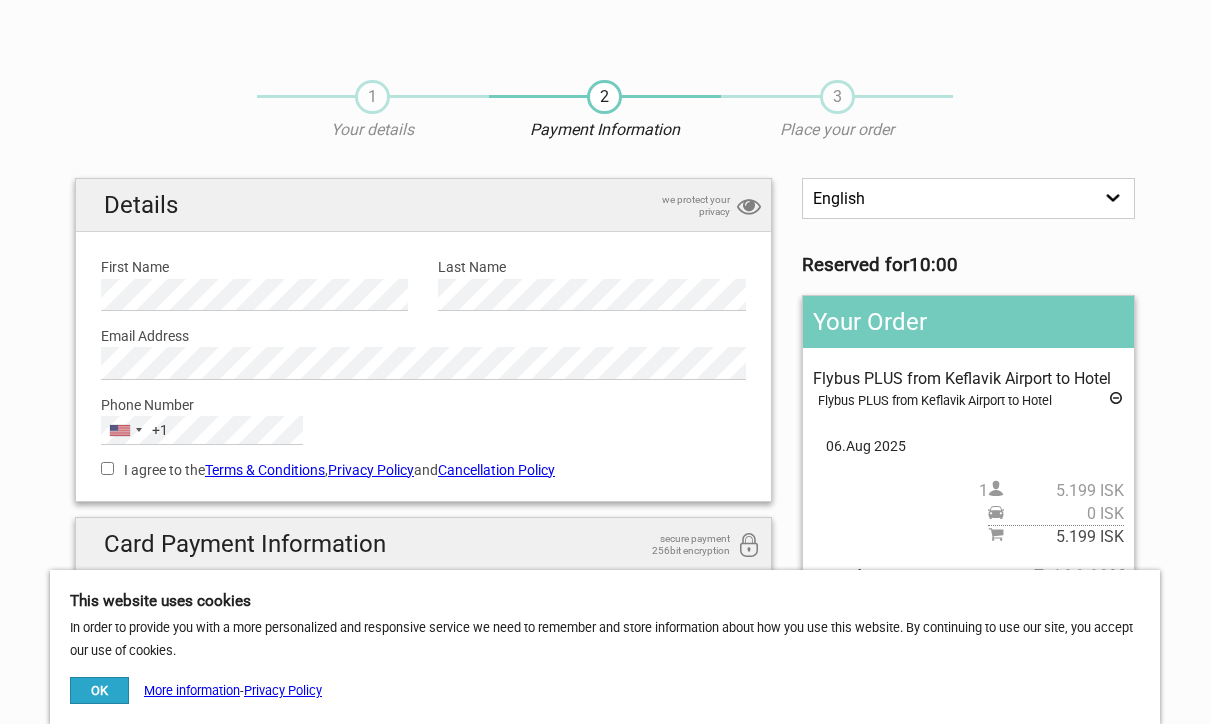 scroll, scrollTop: 0, scrollLeft: 0, axis: both 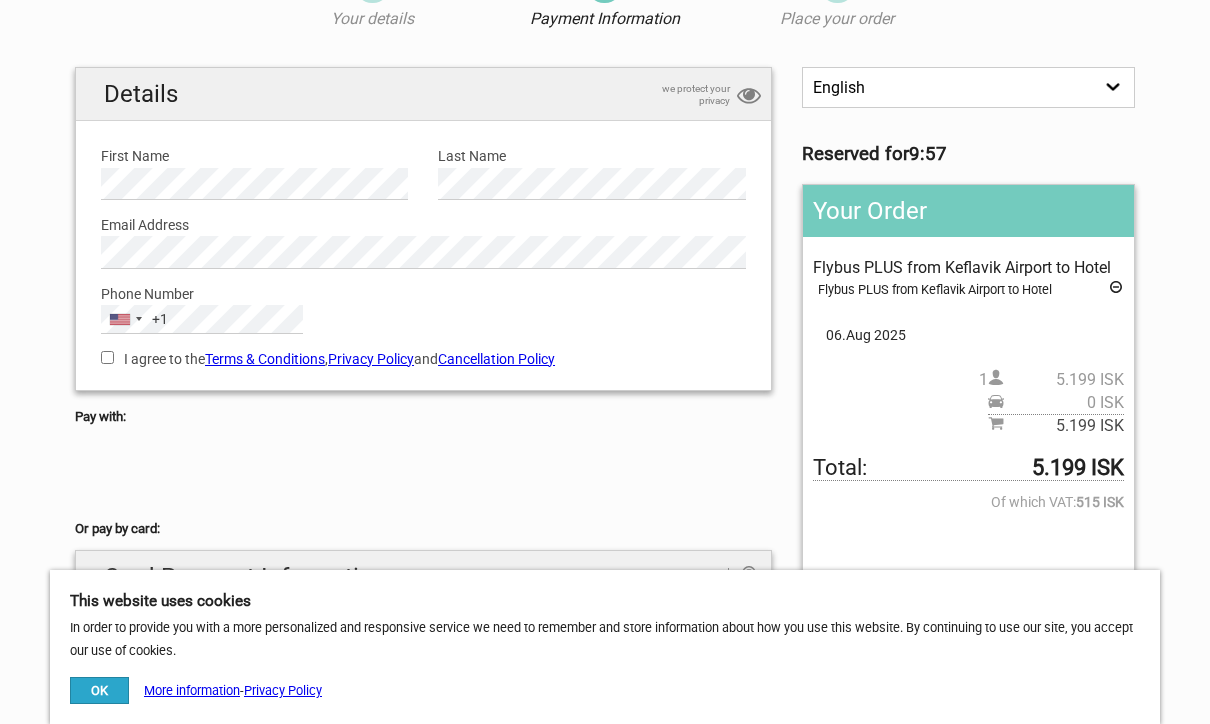click on "I agree to the  Terms & Conditions ,  Privacy Policy  and  Cancellation Policy" at bounding box center (423, 359) 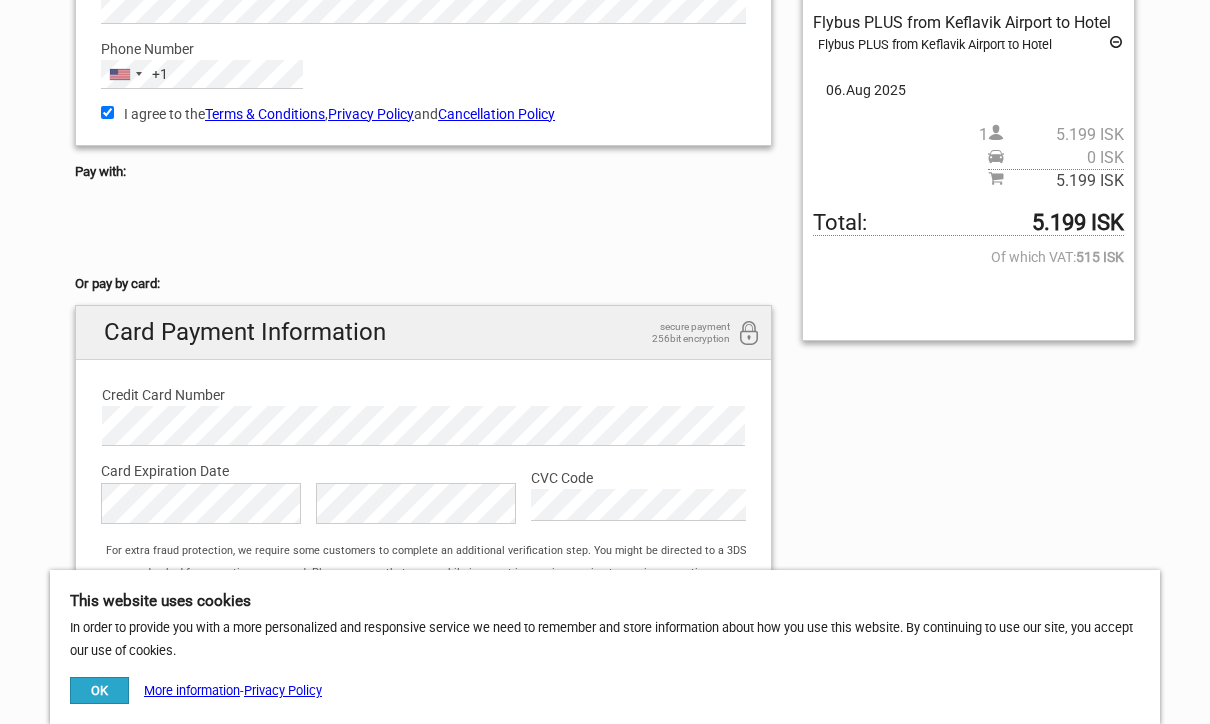 scroll, scrollTop: 360, scrollLeft: 0, axis: vertical 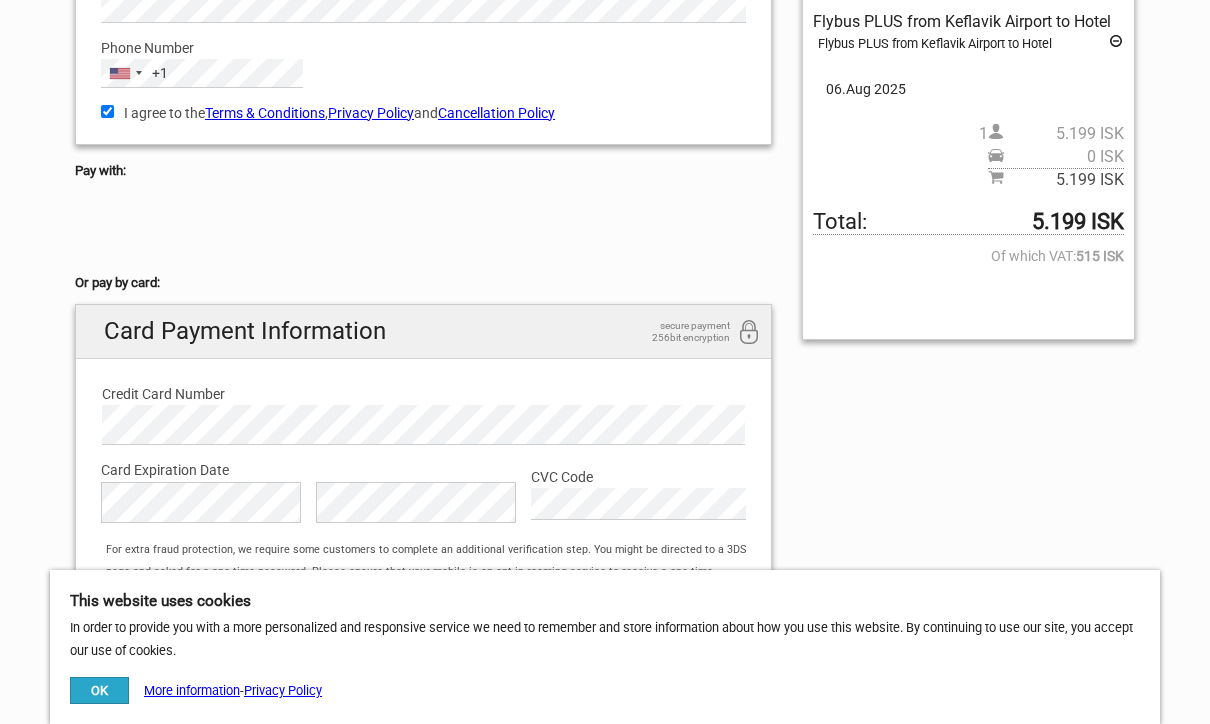 click on "The Card Expiration Year field is required." at bounding box center [423, 510] 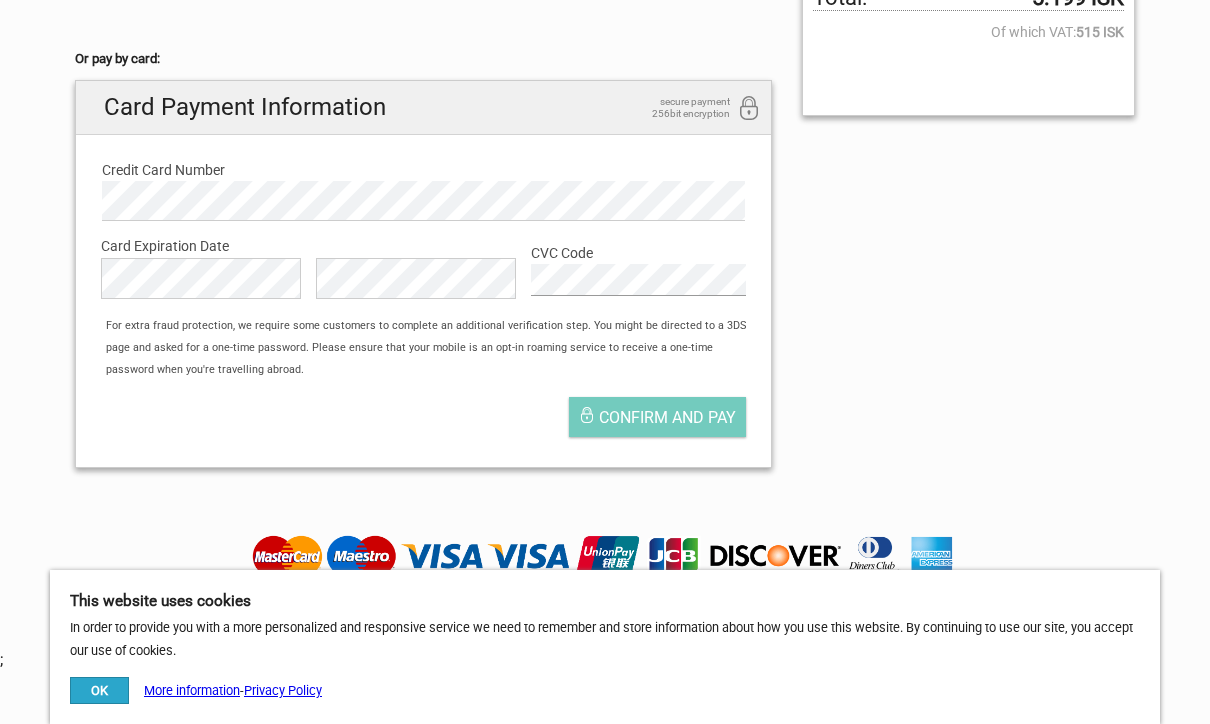 scroll, scrollTop: 579, scrollLeft: 0, axis: vertical 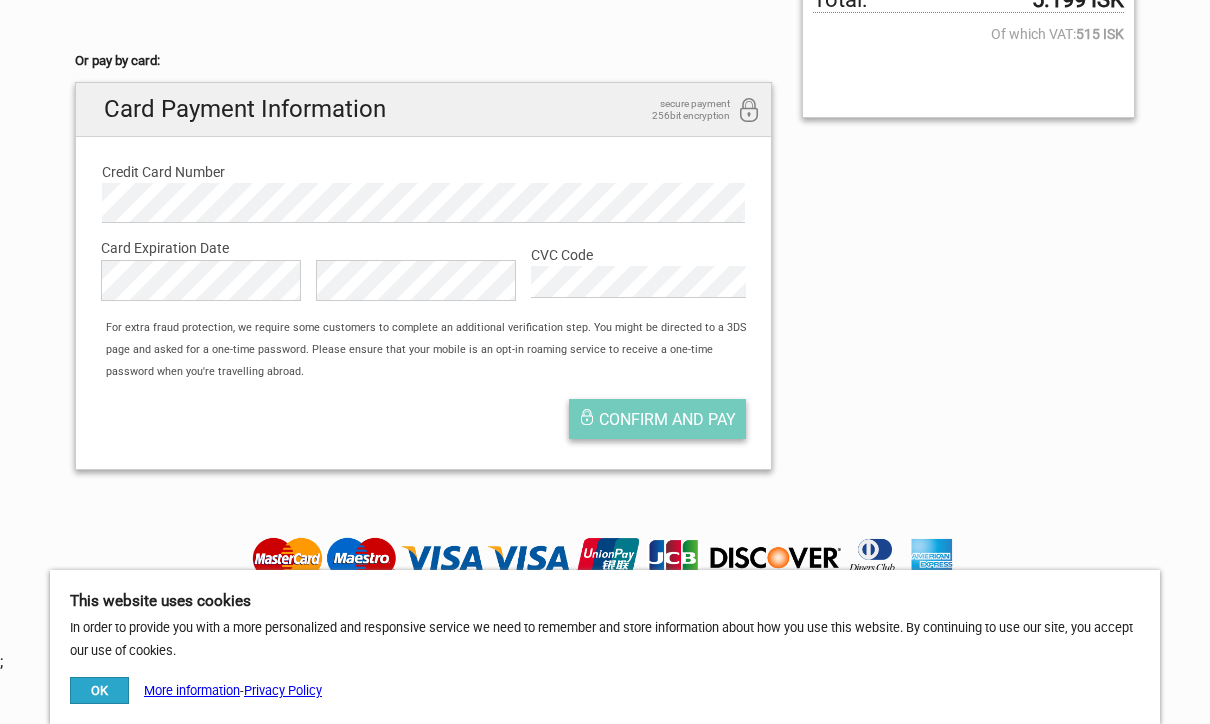 click on "Confirm and pay" at bounding box center (667, 419) 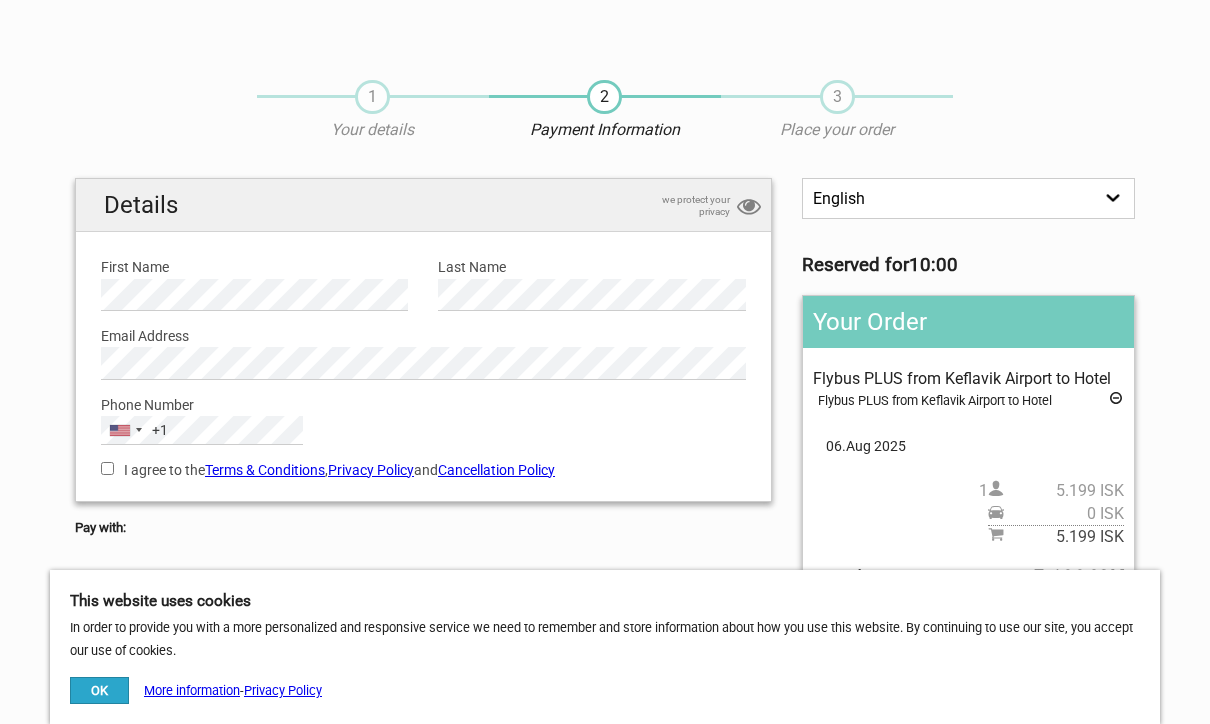 scroll, scrollTop: 0, scrollLeft: 0, axis: both 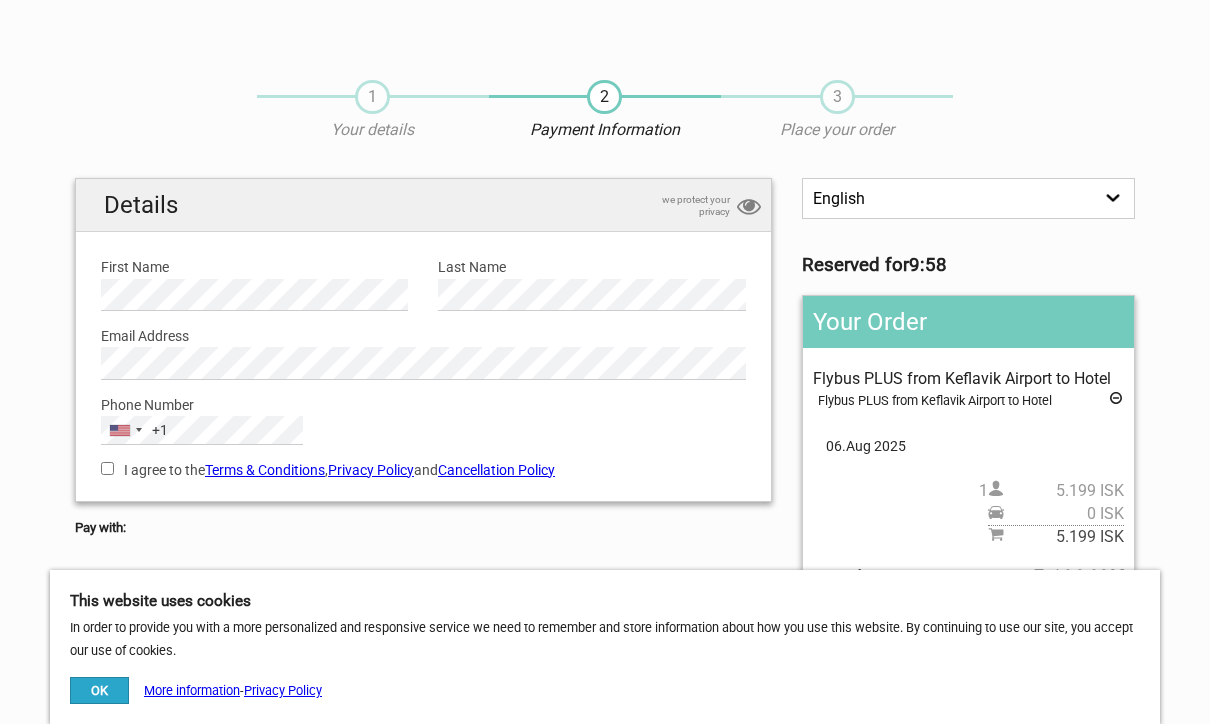 click on "I agree to the  Terms & Conditions ,  Privacy Policy  and  Cancellation Policy" at bounding box center [423, 470] 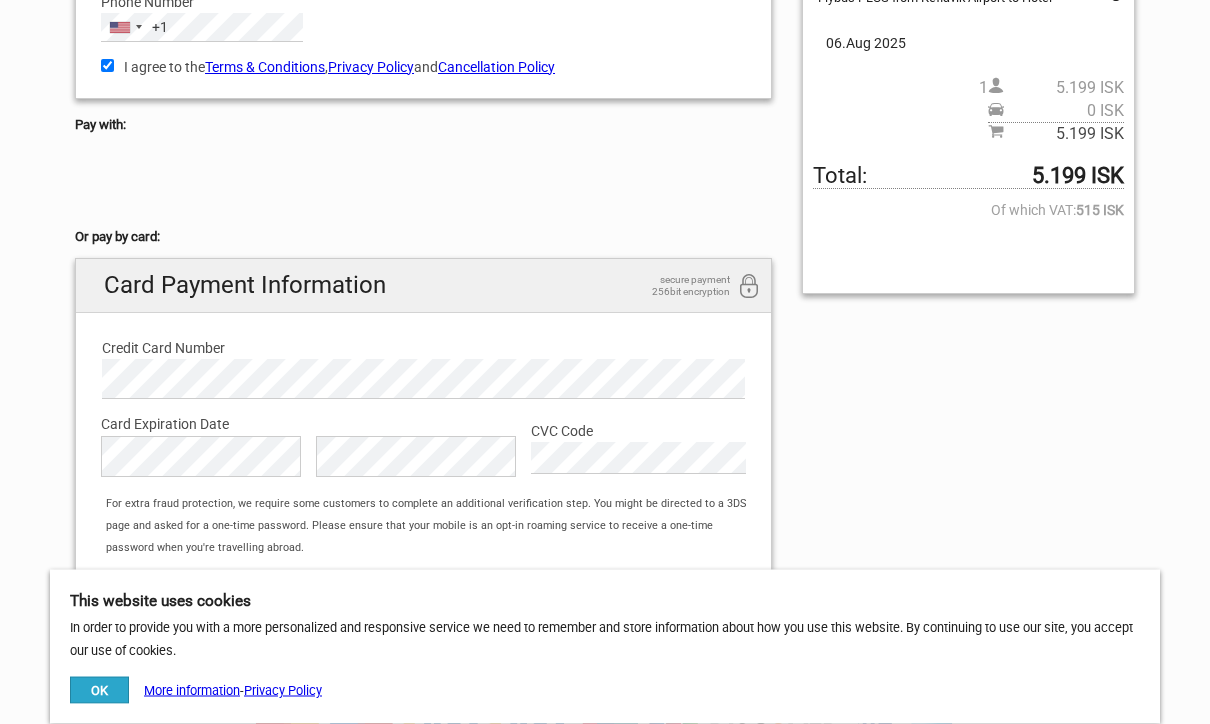 scroll, scrollTop: 403, scrollLeft: 0, axis: vertical 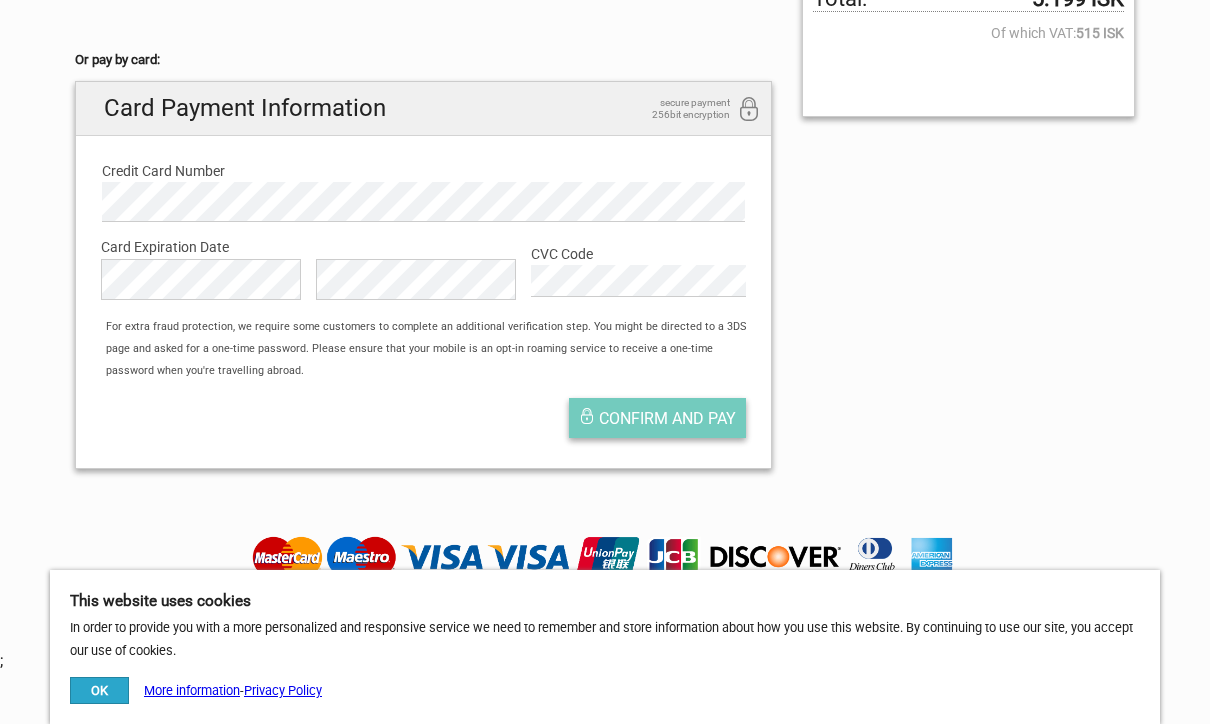 click on "Confirm and pay" at bounding box center (667, 418) 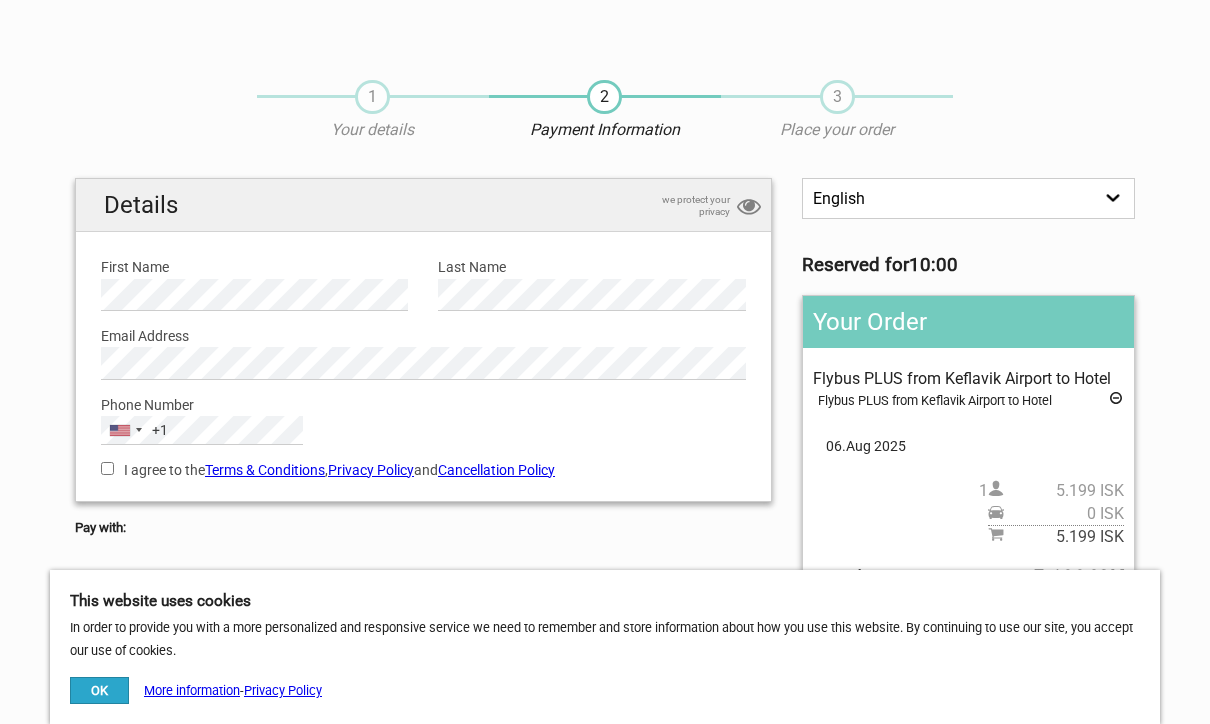 scroll, scrollTop: 0, scrollLeft: 0, axis: both 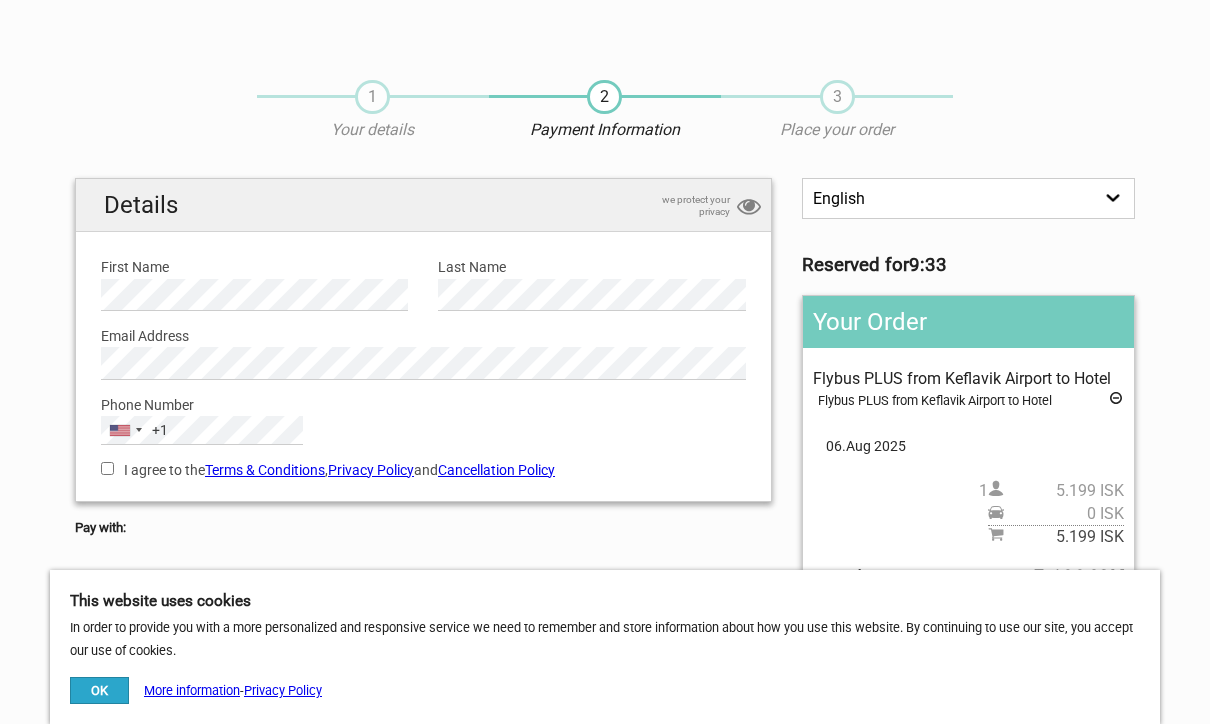 click on "3" at bounding box center (837, 97) 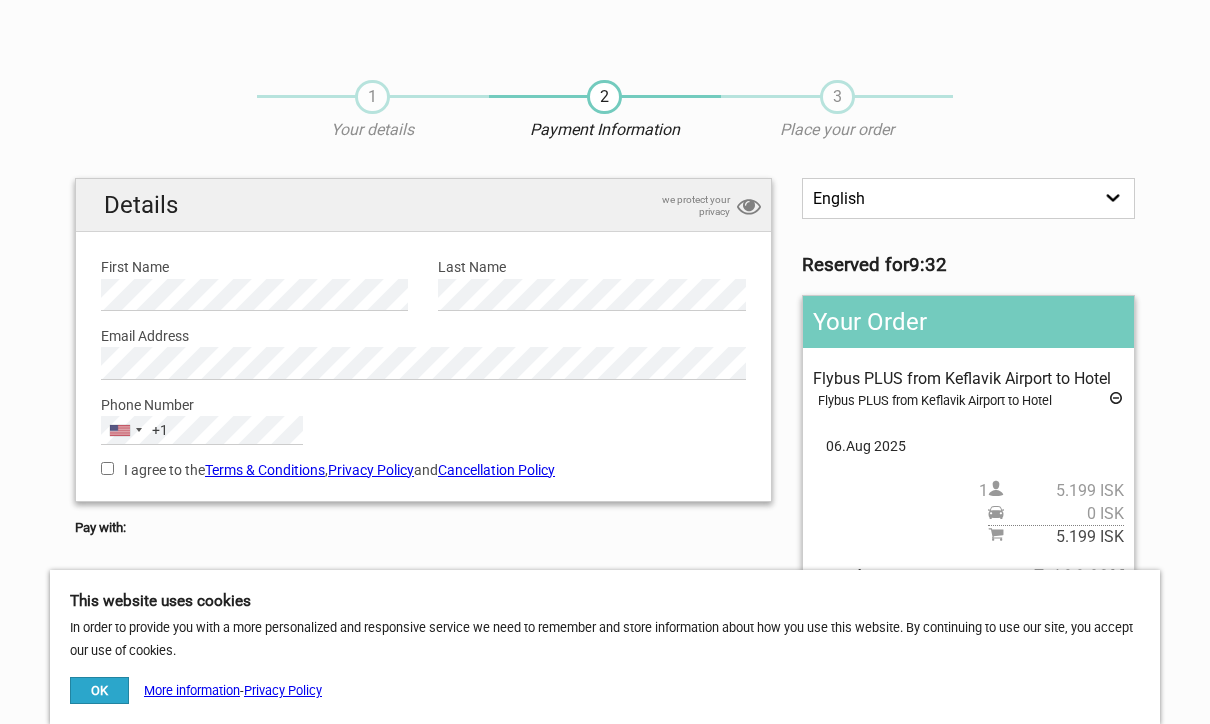 click on "3" at bounding box center (837, 97) 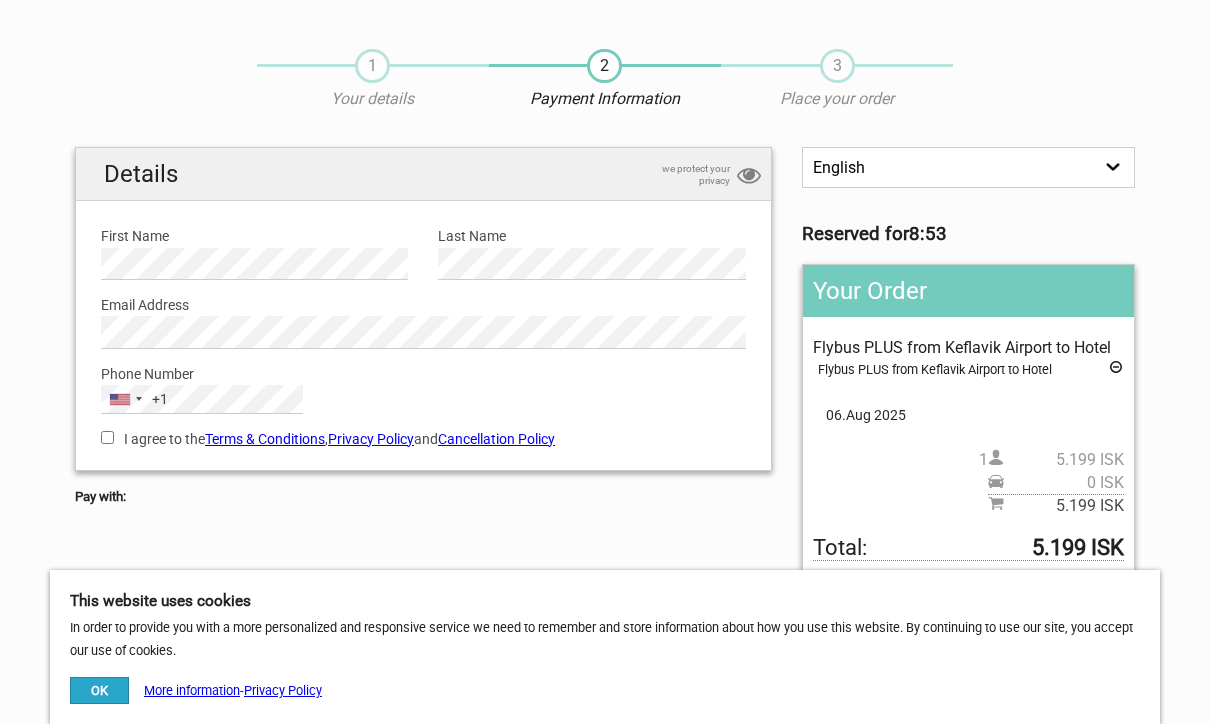 scroll, scrollTop: 33, scrollLeft: 0, axis: vertical 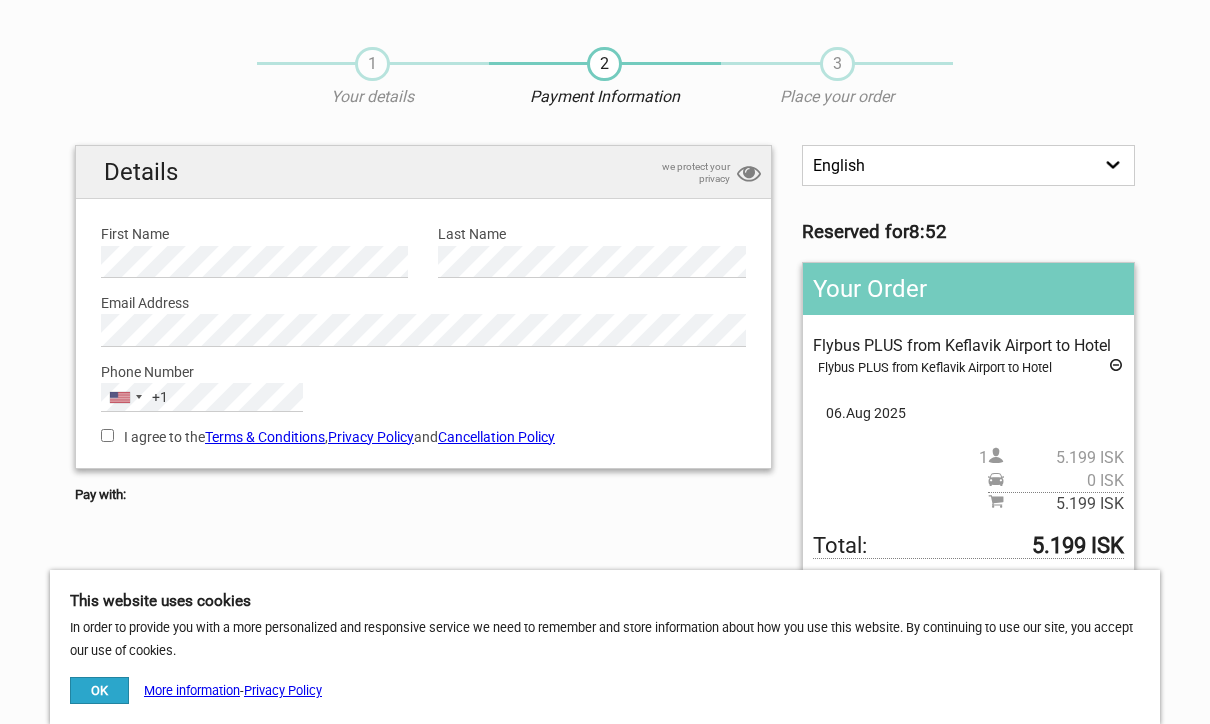 click on "1
Your details" at bounding box center (373, 78) 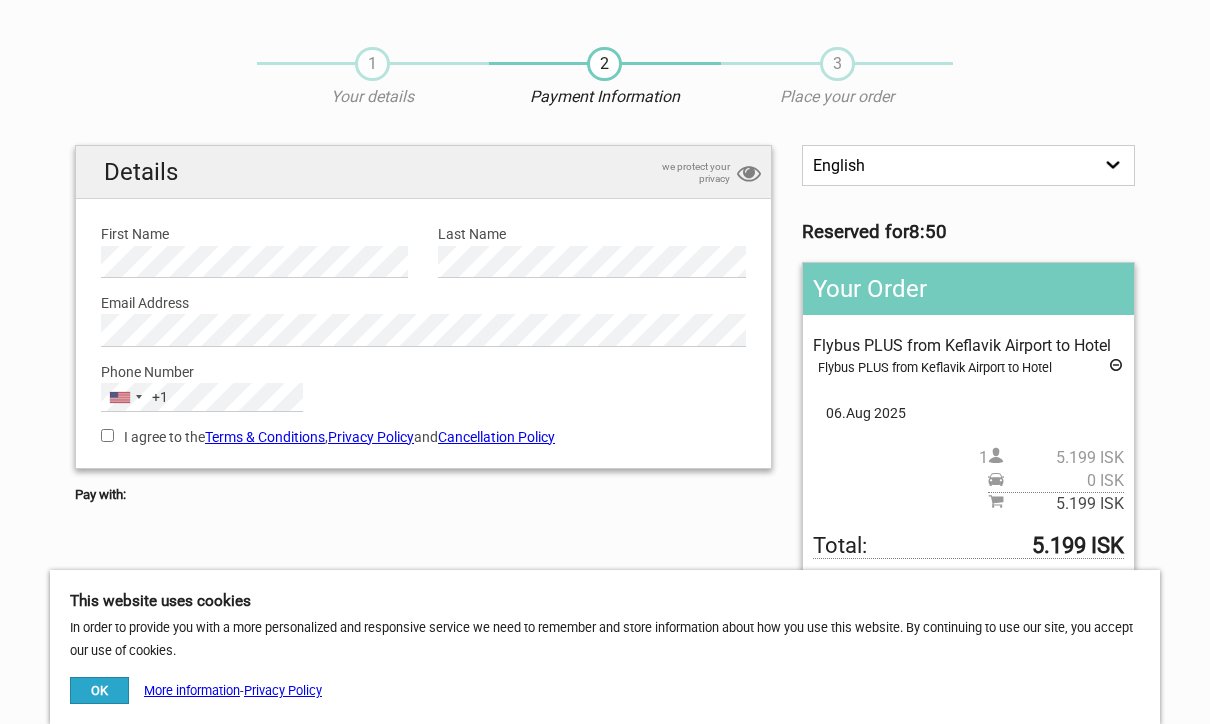 click on "2" at bounding box center (604, 64) 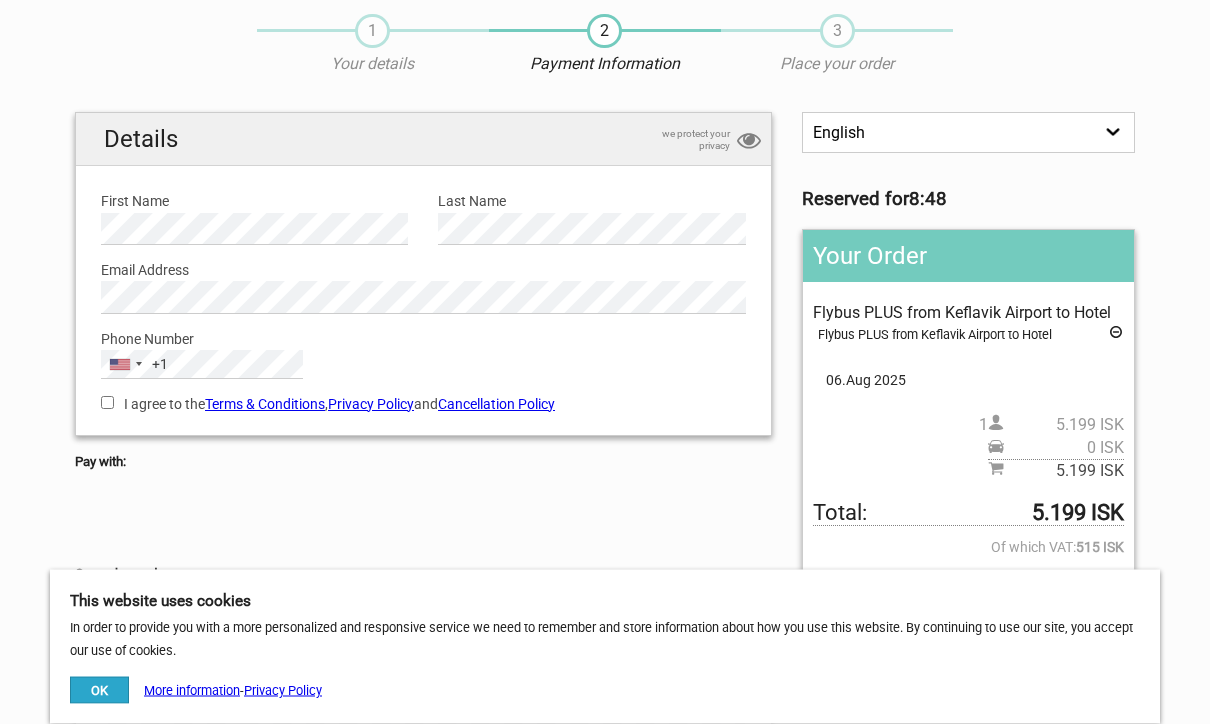 scroll, scrollTop: 74, scrollLeft: 0, axis: vertical 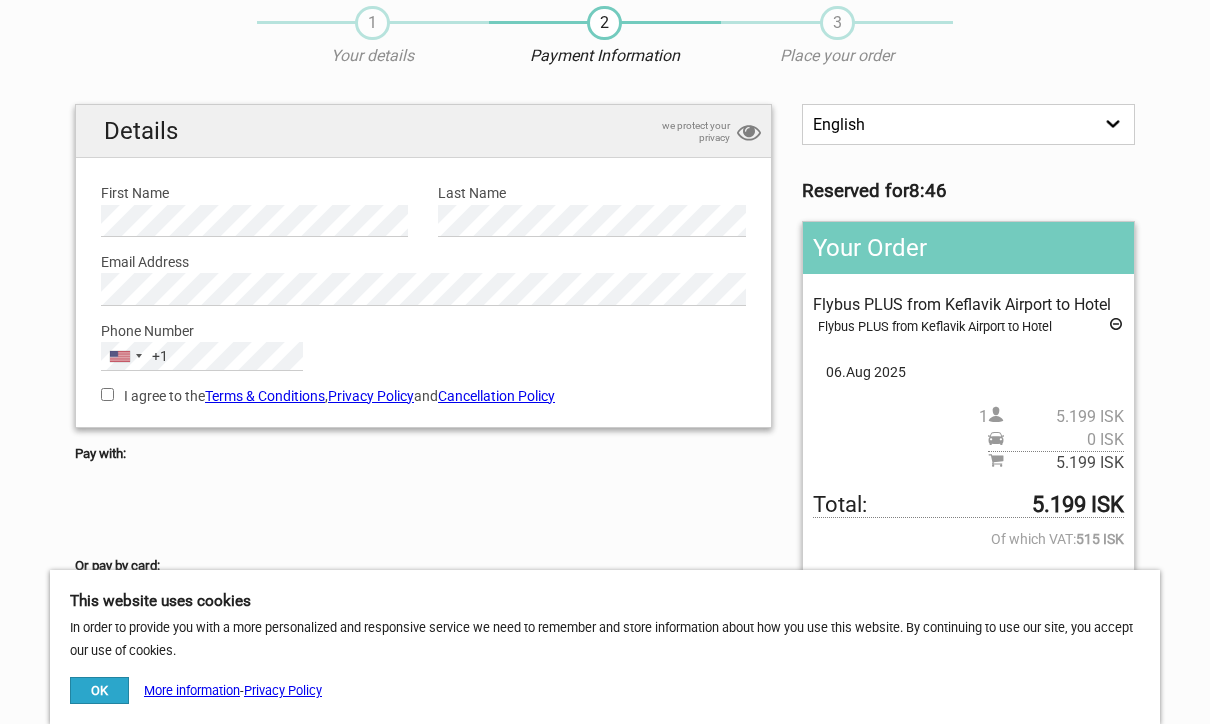 click on "I agree to the  Terms & Conditions ,  Privacy Policy  and  Cancellation Policy" at bounding box center [423, 396] 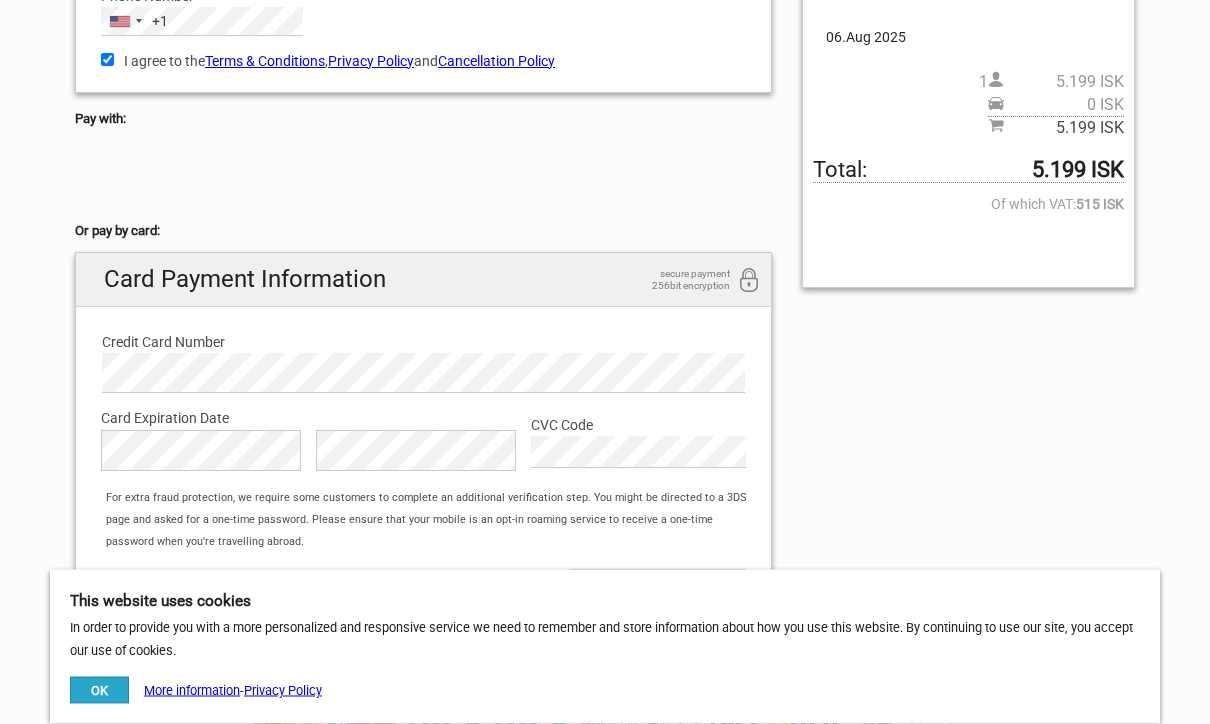 scroll, scrollTop: 409, scrollLeft: 0, axis: vertical 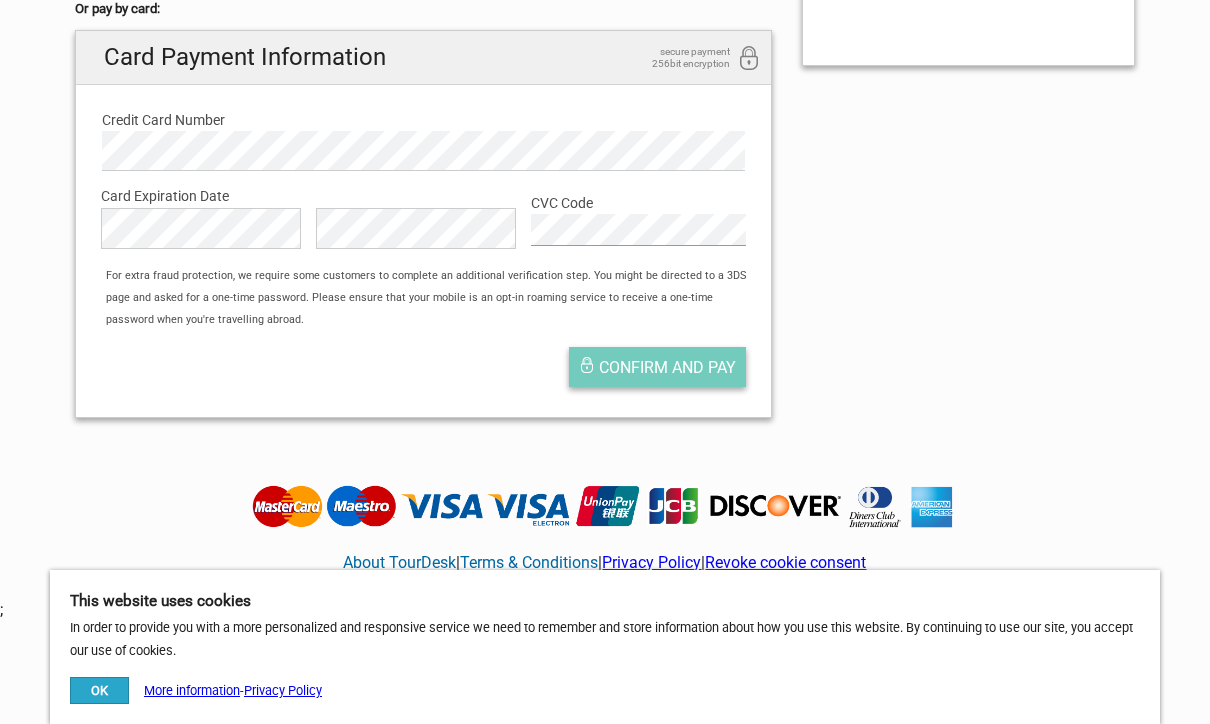 click on "Confirm and pay" at bounding box center (667, 367) 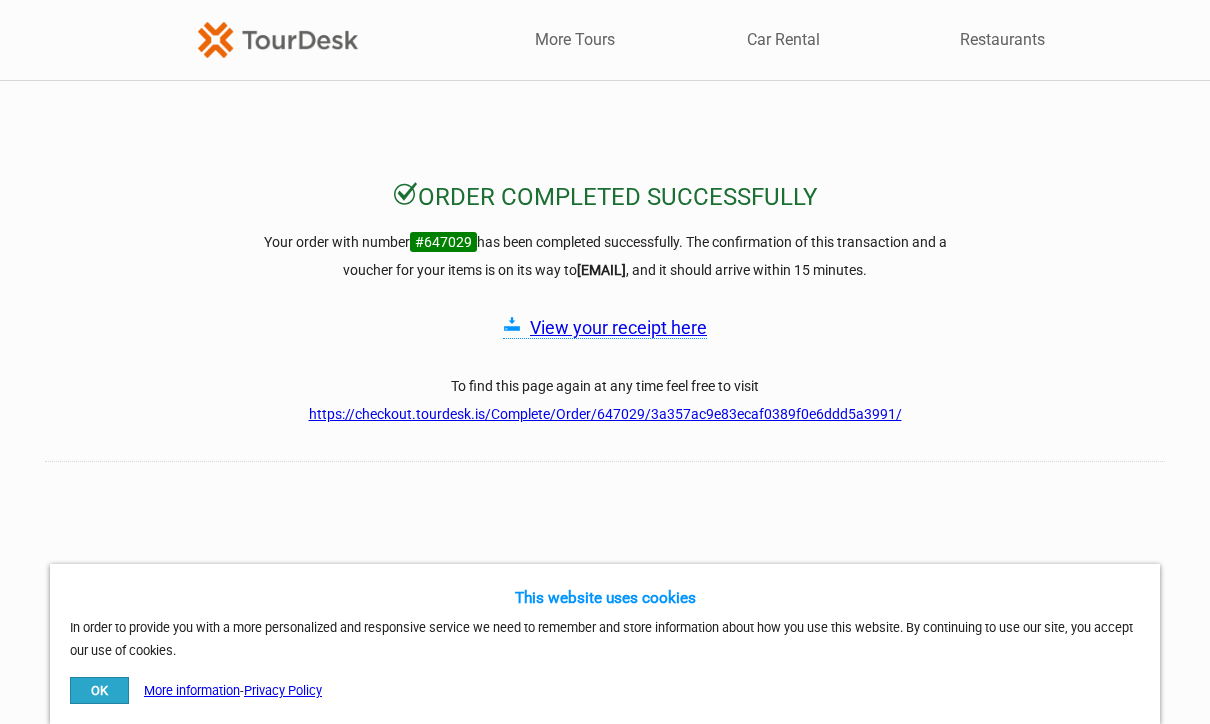 scroll, scrollTop: 0, scrollLeft: 0, axis: both 